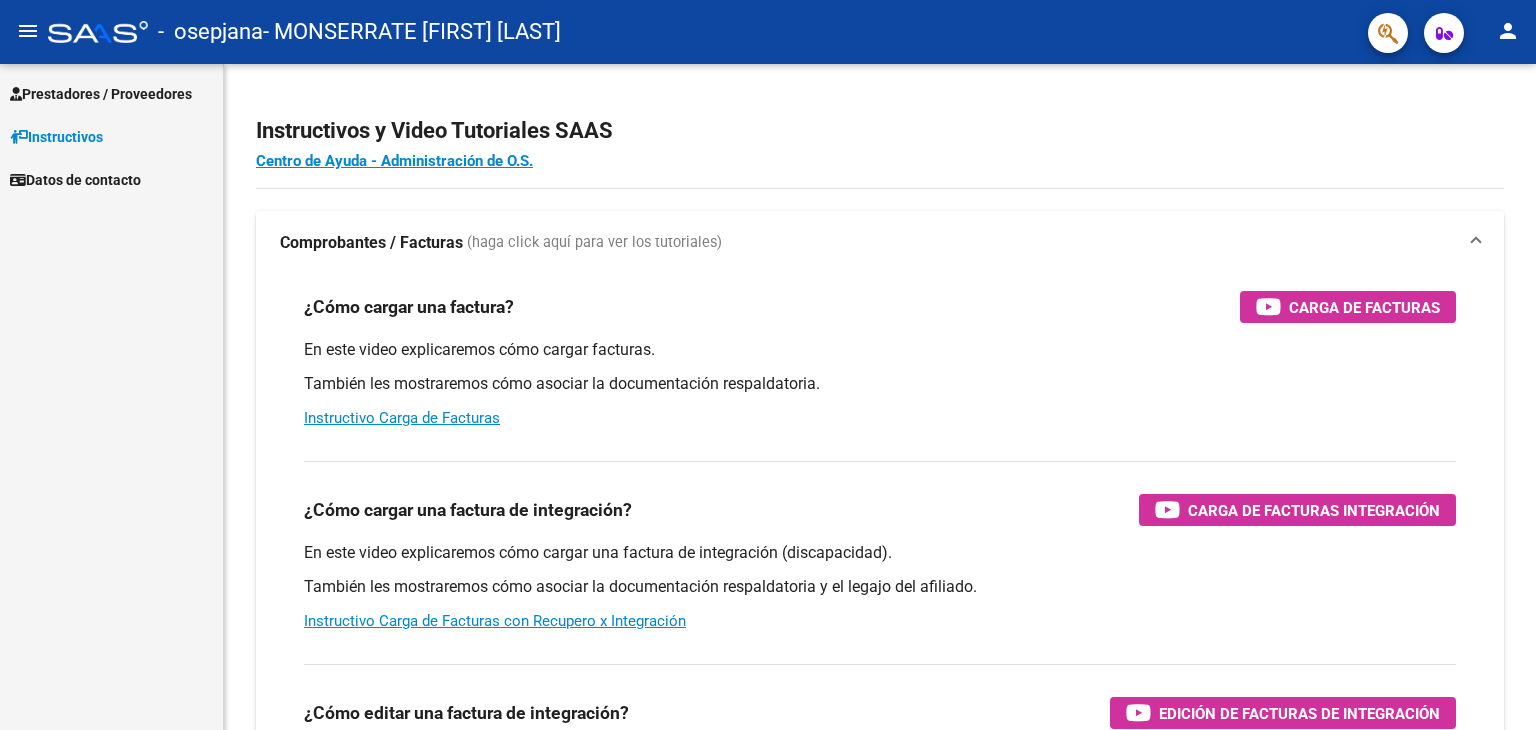 scroll, scrollTop: 0, scrollLeft: 0, axis: both 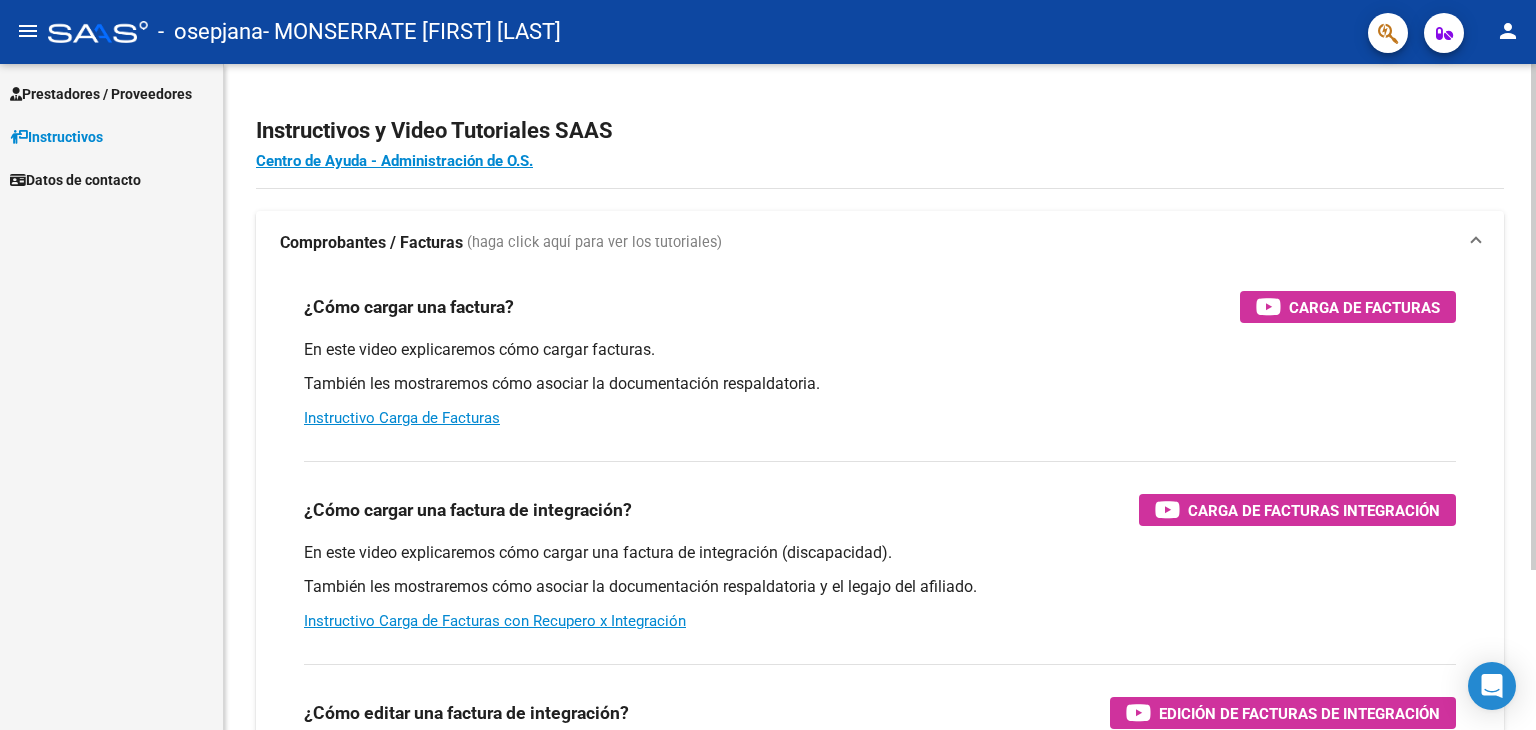 click 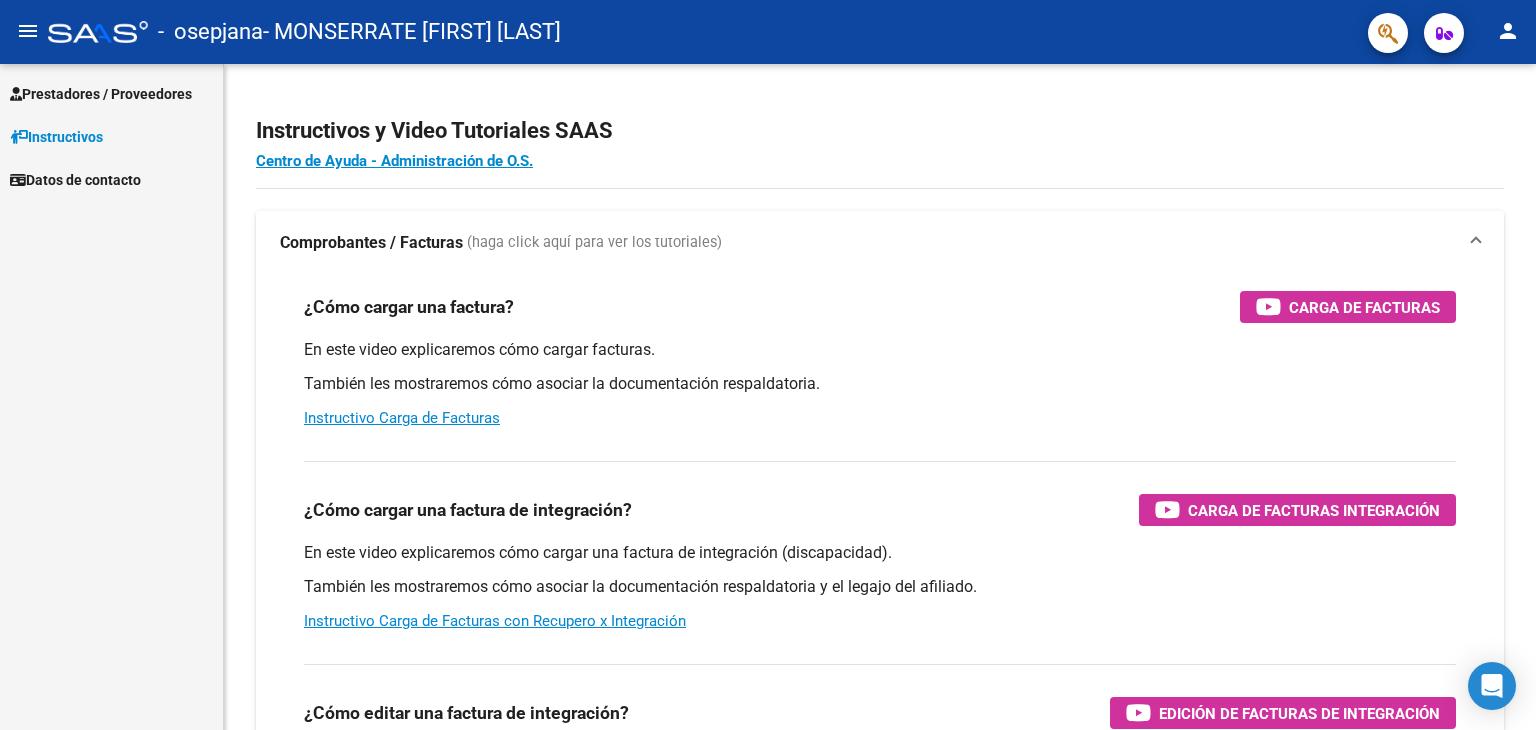 click on "Prestadores / Proveedores" at bounding box center [101, 94] 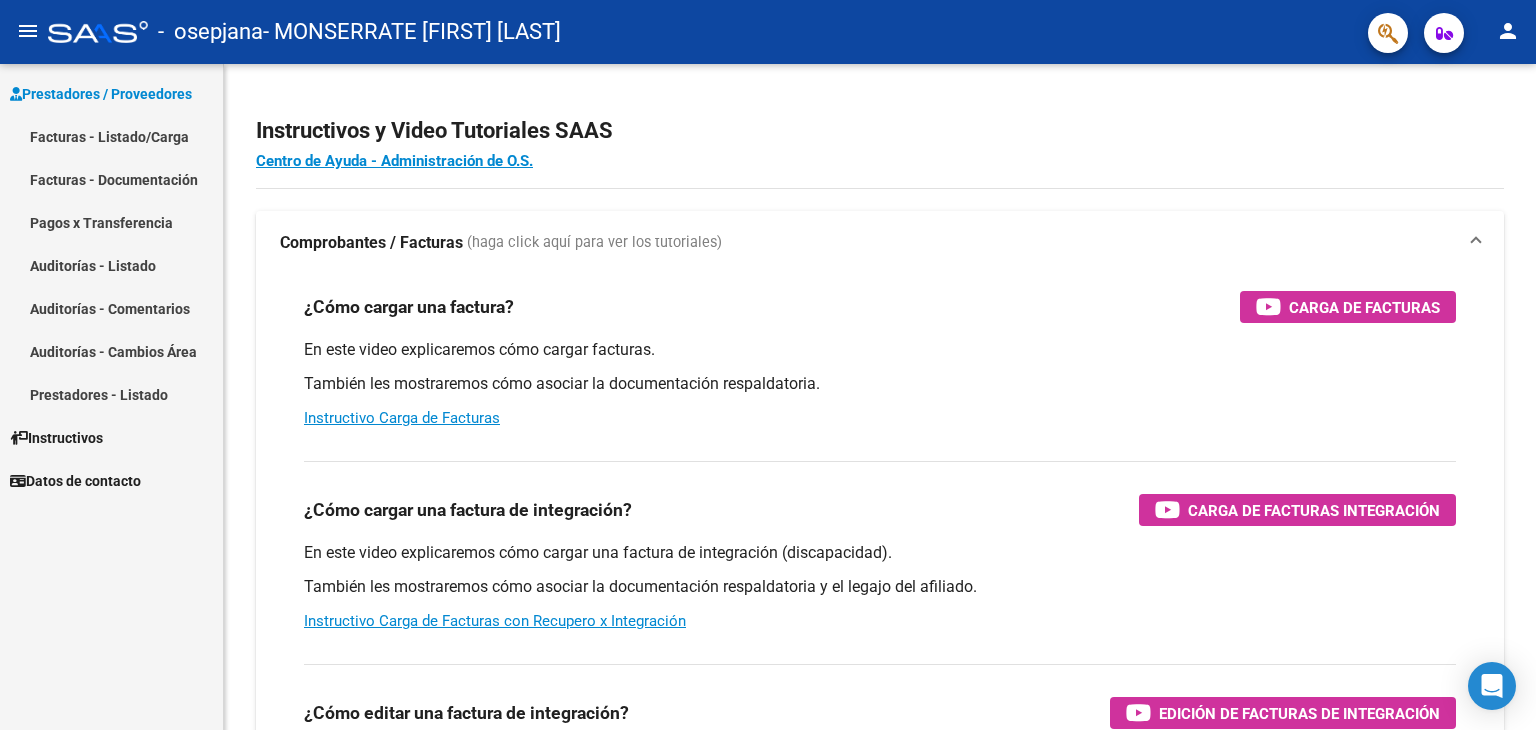 click on "Facturas - Listado/Carga" at bounding box center (111, 136) 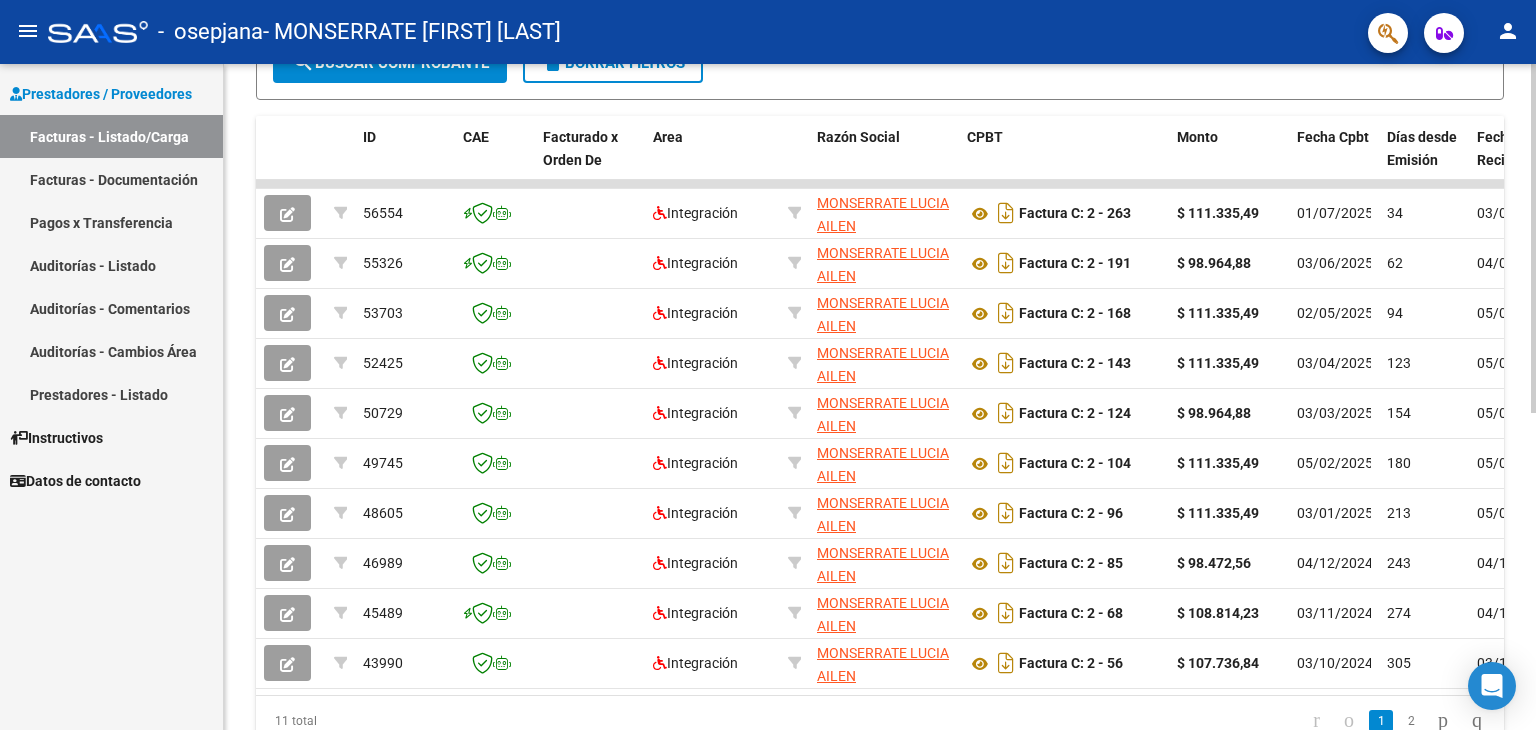 scroll, scrollTop: 514, scrollLeft: 0, axis: vertical 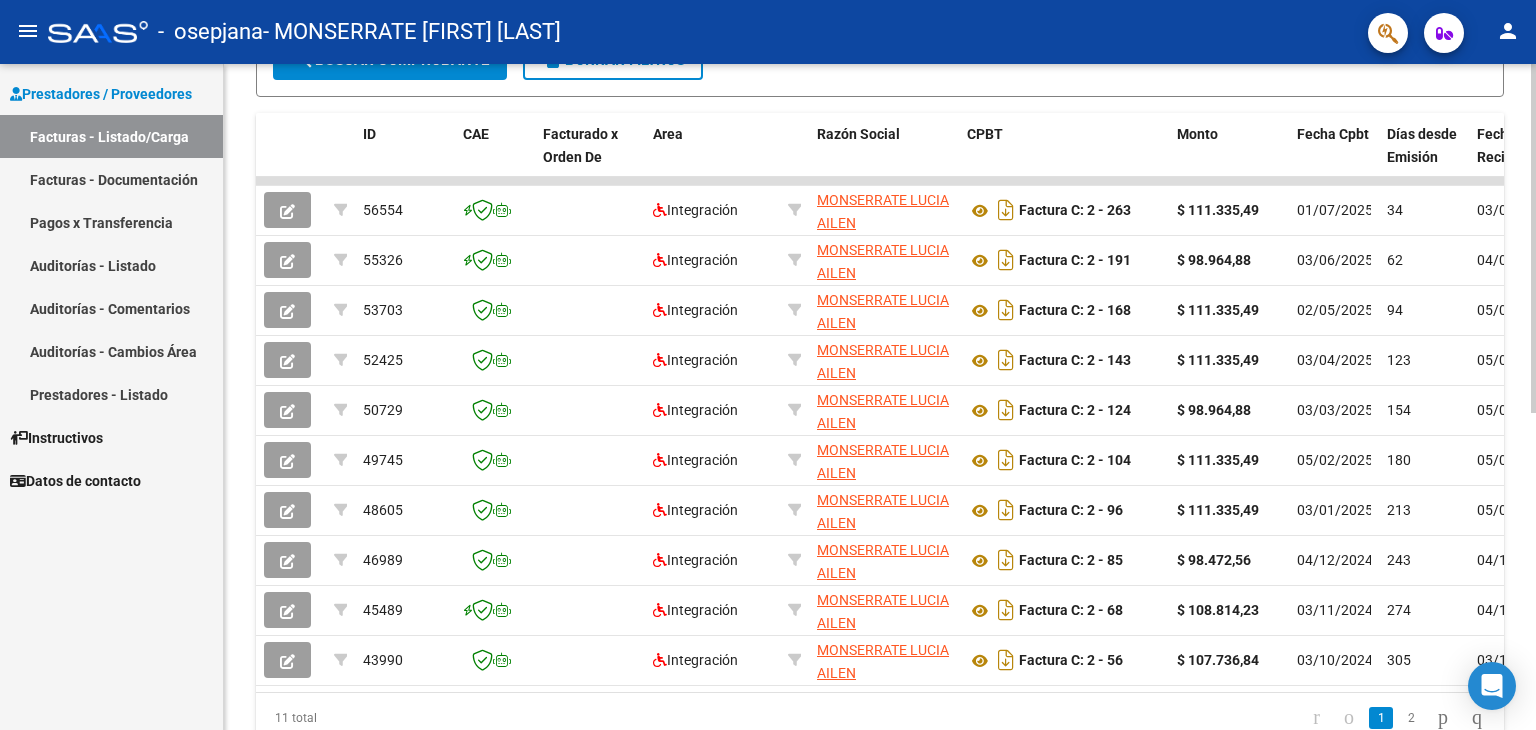 click on "Video tutorial   PRESTADORES -> Listado de CPBTs Emitidos por Prestadores / Proveedores (alt+q)   Cargar Comprobante
cloud_download  CSV  cloud_download  EXCEL  cloud_download  Estandar   Descarga Masiva
Filtros Id Area Area Todos Confirmado   Mostrar totalizadores   FILTROS DEL COMPROBANTE  Comprobante Tipo Comprobante Tipo Start date – End date Fec. Comprobante Desde / Hasta Días Emisión Desde(cant. días) Días Emisión Hasta(cant. días) CUIT / Razón Social Pto. Venta Nro. Comprobante Código SSS CAE Válido CAE Válido Todos Cargado Módulo Hosp. Todos Tiene facturacion Apócrifa Hospital Refes  FILTROS DE INTEGRACION  Período De Prestación Campos del Archivo de Rendición Devuelto x SSS (dr_envio) Todos Rendido x SSS (dr_envio) Tipo de Registro Tipo de Registro Período Presentación Período Presentación Campos del Legajo Asociado (preaprobación) Afiliado Legajo (cuil/nombre) Todos Solo facturas preaprobadas  MAS FILTROS  Todos Con Doc. Respaldatoria Todos Con Trazabilidad Todos – –" 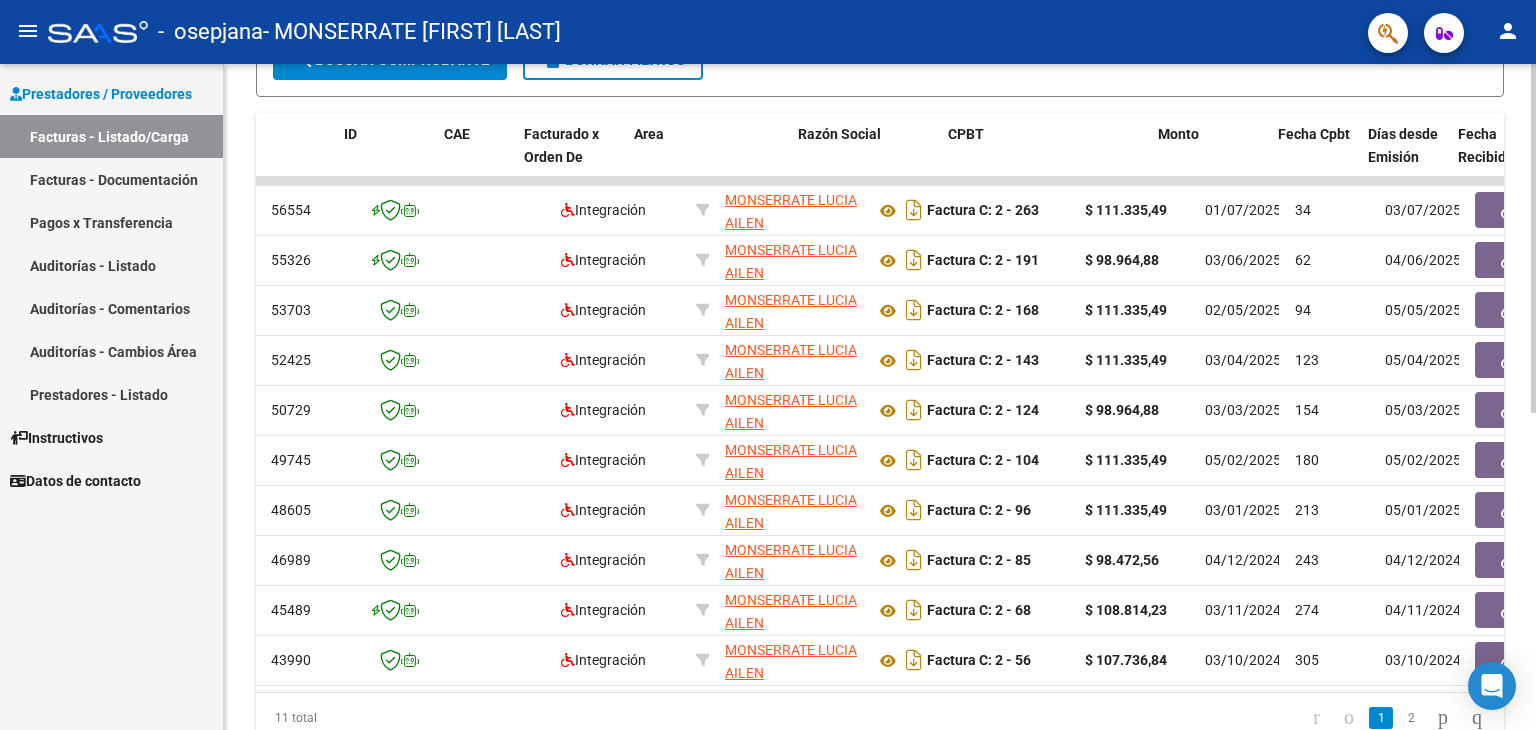 scroll, scrollTop: 0, scrollLeft: 0, axis: both 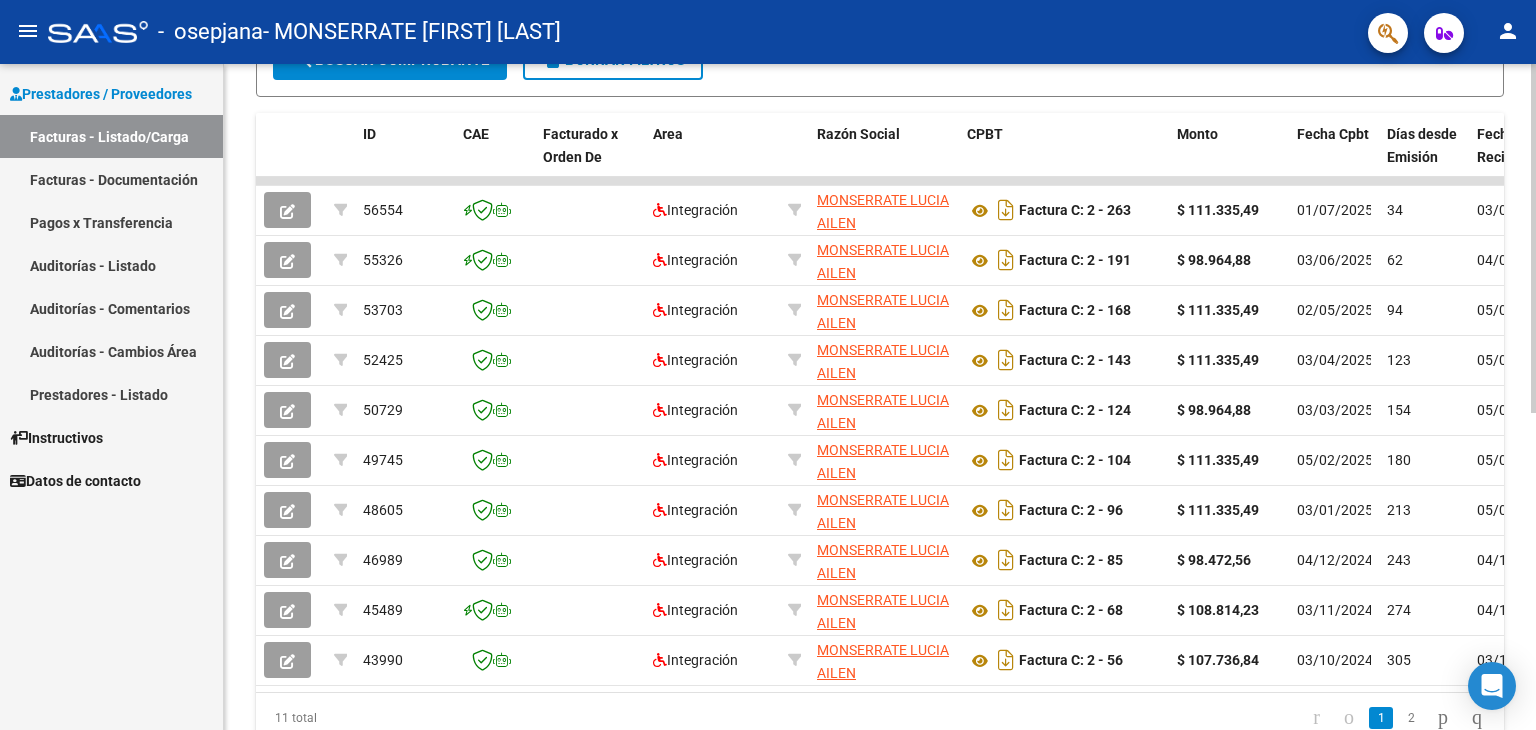 click on "Video tutorial   PRESTADORES -> Listado de CPBTs Emitidos por Prestadores / Proveedores (alt+q)   Cargar Comprobante
cloud_download  CSV  cloud_download  EXCEL  cloud_download  Estandar   Descarga Masiva
Filtros Id Area Area Todos Confirmado   Mostrar totalizadores   FILTROS DEL COMPROBANTE  Comprobante Tipo Comprobante Tipo Start date – End date Fec. Comprobante Desde / Hasta Días Emisión Desde(cant. días) Días Emisión Hasta(cant. días) CUIT / Razón Social Pto. Venta Nro. Comprobante Código SSS CAE Válido CAE Válido Todos Cargado Módulo Hosp. Todos Tiene facturacion Apócrifa Hospital Refes  FILTROS DE INTEGRACION  Período De Prestación Campos del Archivo de Rendición Devuelto x SSS (dr_envio) Todos Rendido x SSS (dr_envio) Tipo de Registro Tipo de Registro Período Presentación Período Presentación Campos del Legajo Asociado (preaprobación) Afiliado Legajo (cuil/nombre) Todos Solo facturas preaprobadas  MAS FILTROS  Todos Con Doc. Respaldatoria Todos Con Trazabilidad Todos – –" 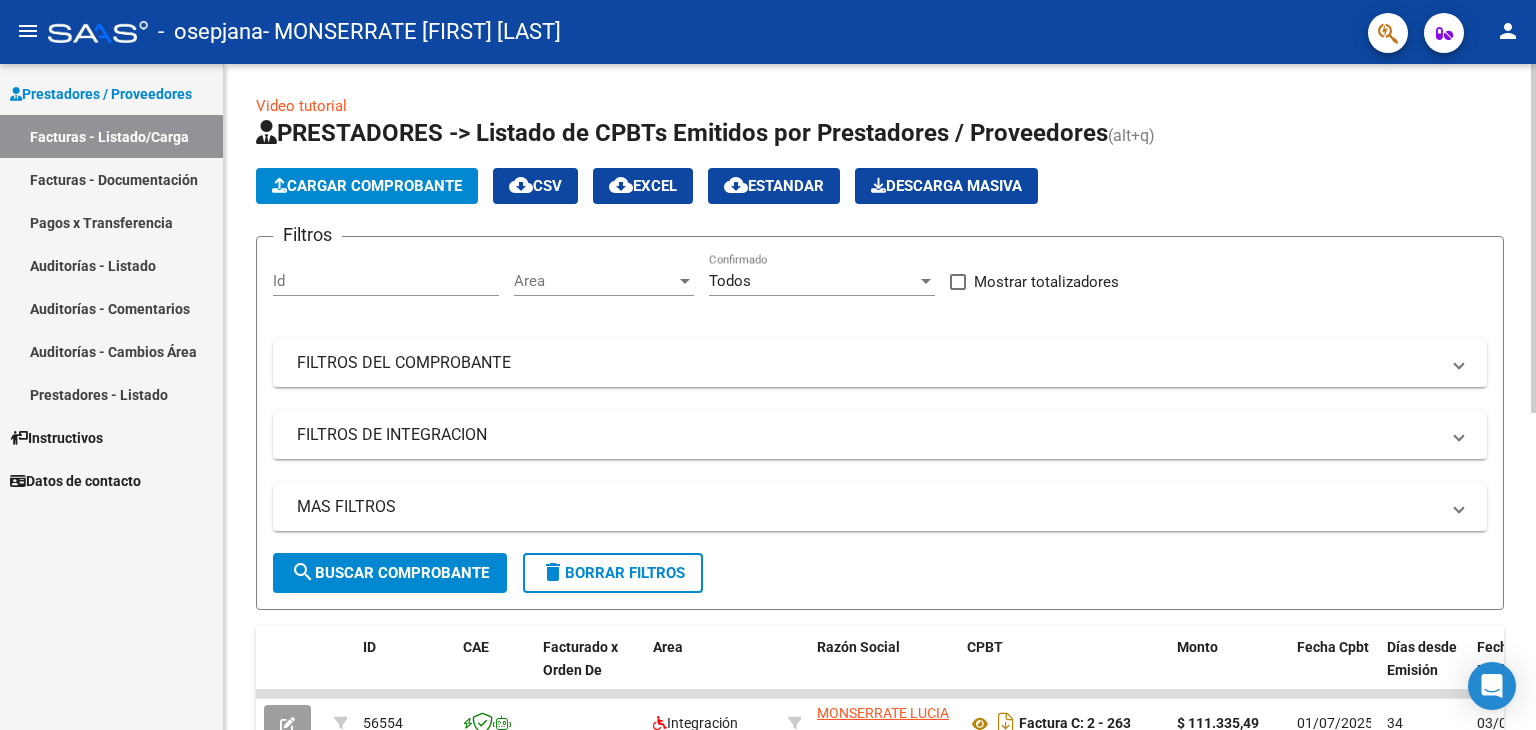 scroll, scrollTop: 0, scrollLeft: 0, axis: both 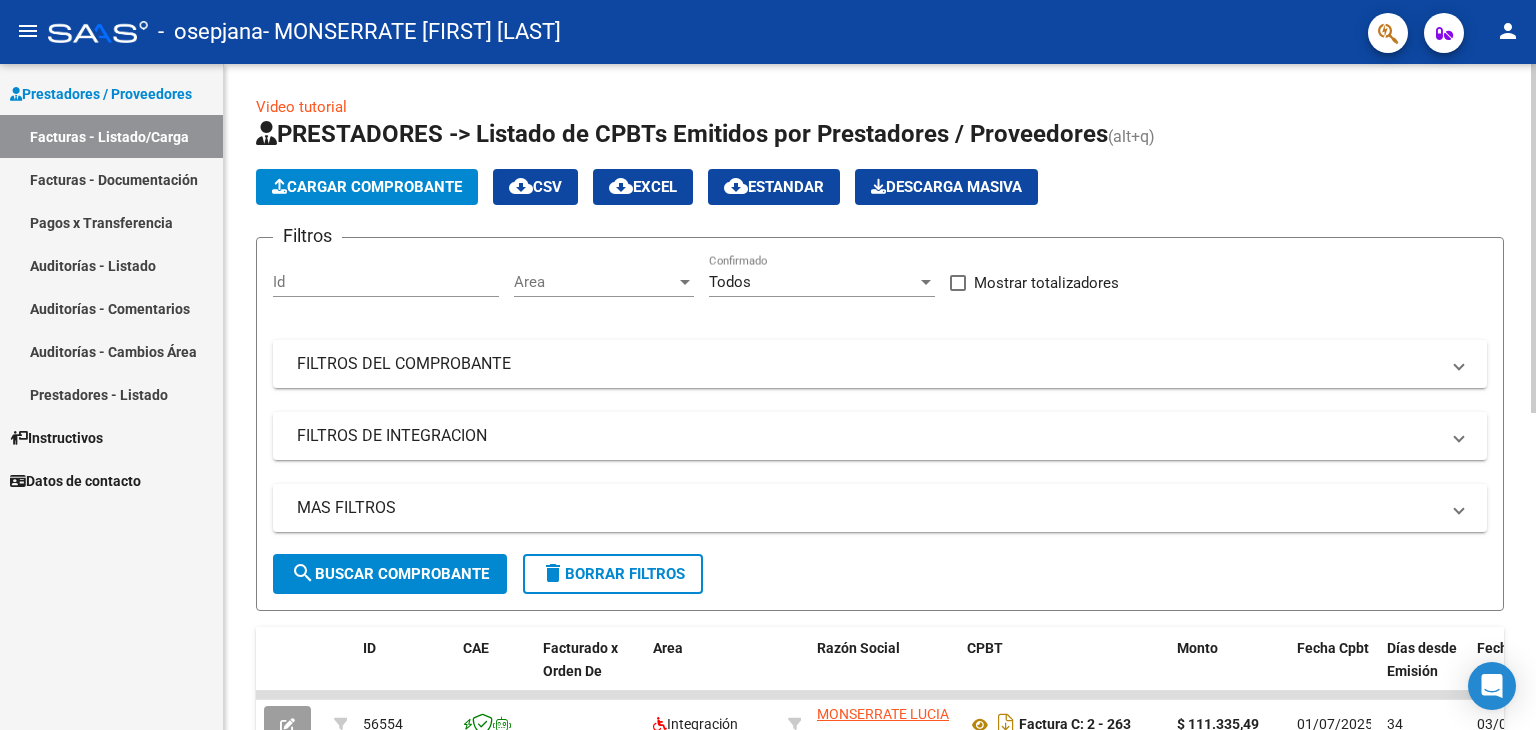 click on "Cargar Comprobante" 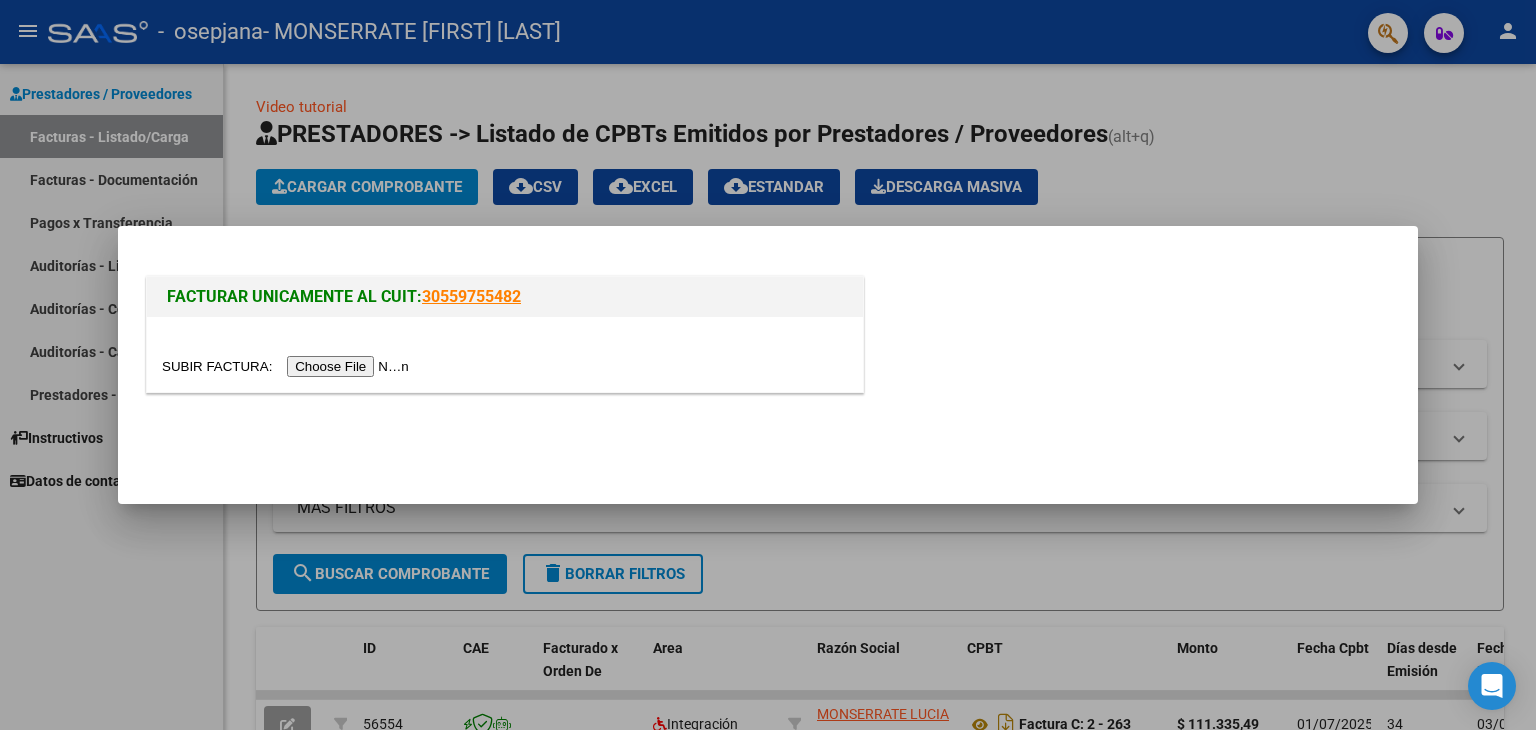 click at bounding box center [288, 366] 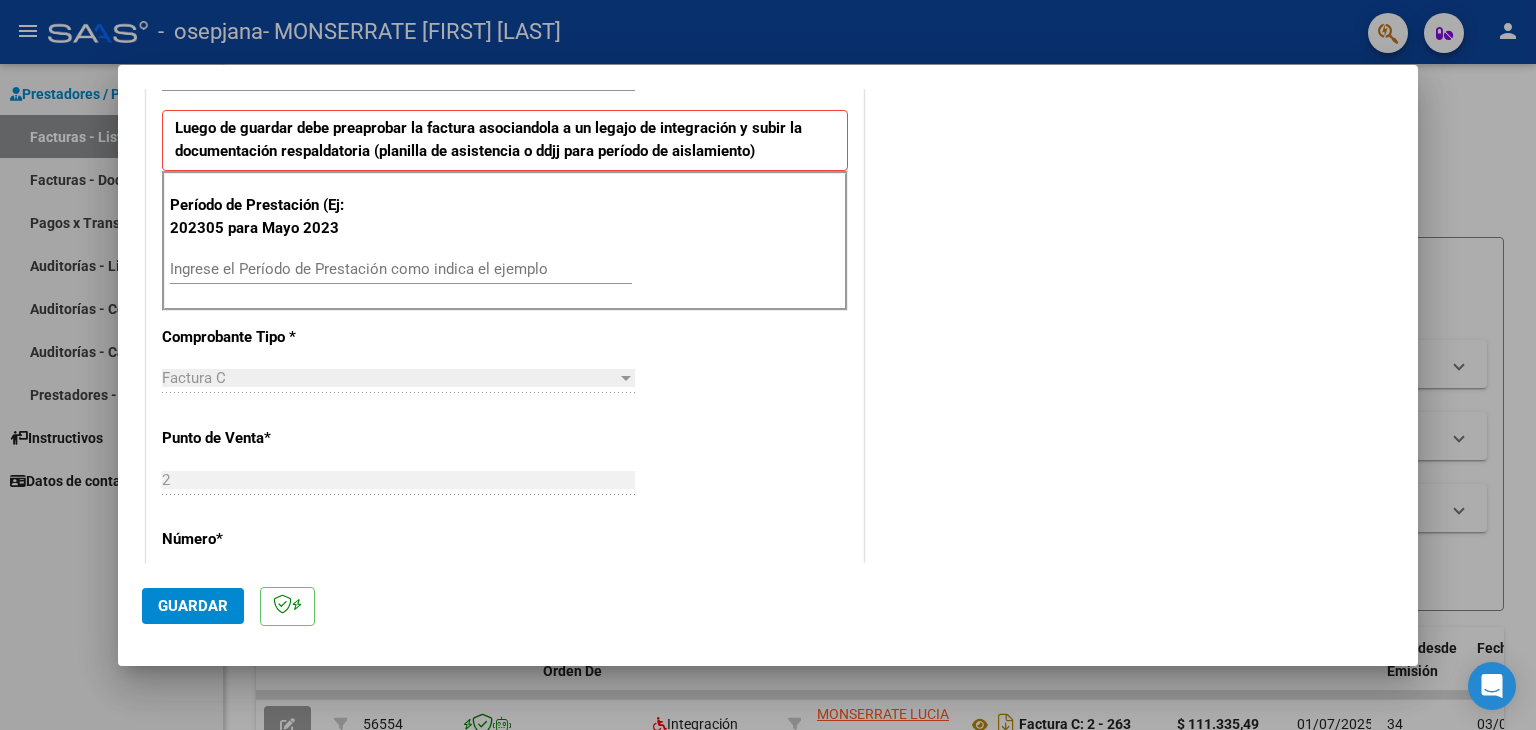 scroll, scrollTop: 502, scrollLeft: 0, axis: vertical 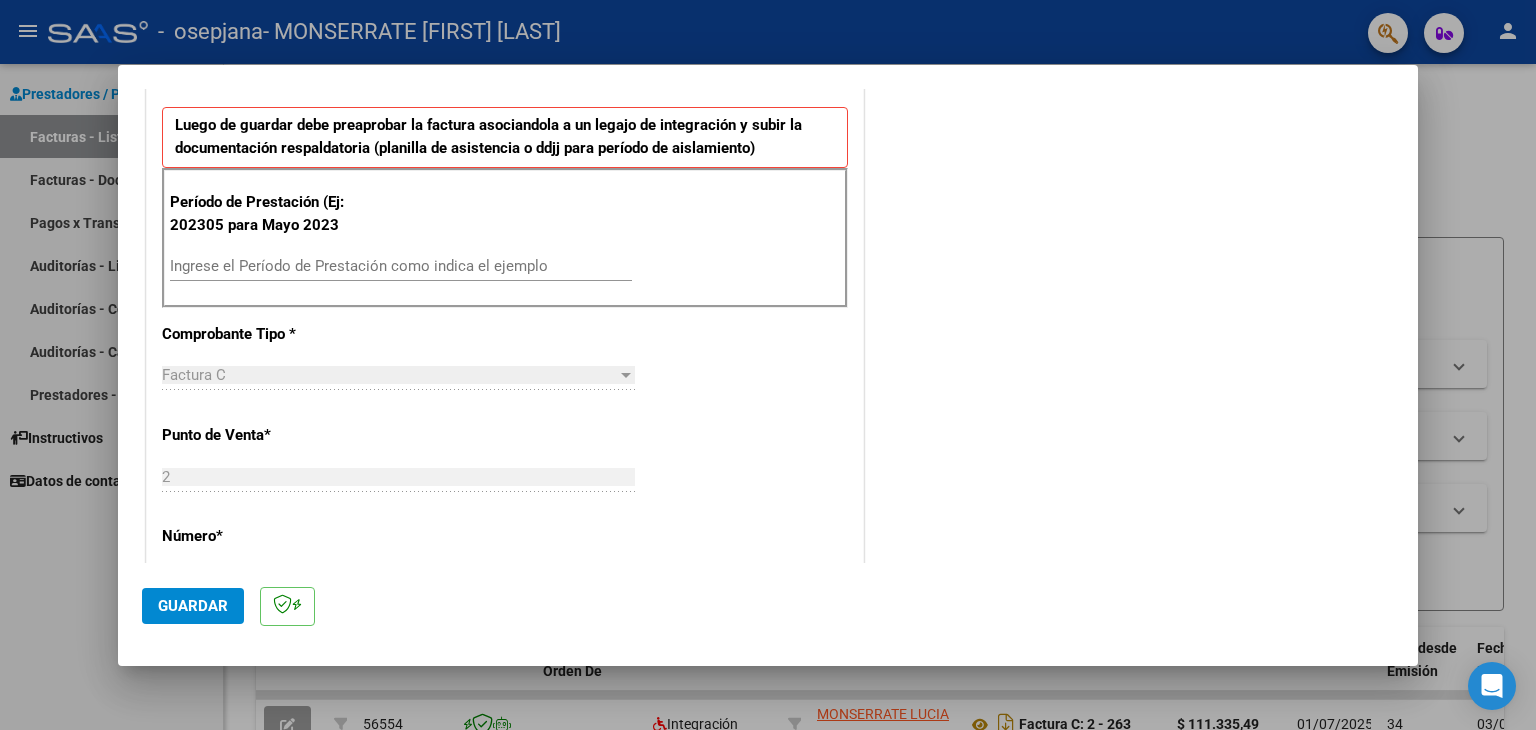 click on "Ingrese el Período de Prestación como indica el ejemplo" at bounding box center (401, 266) 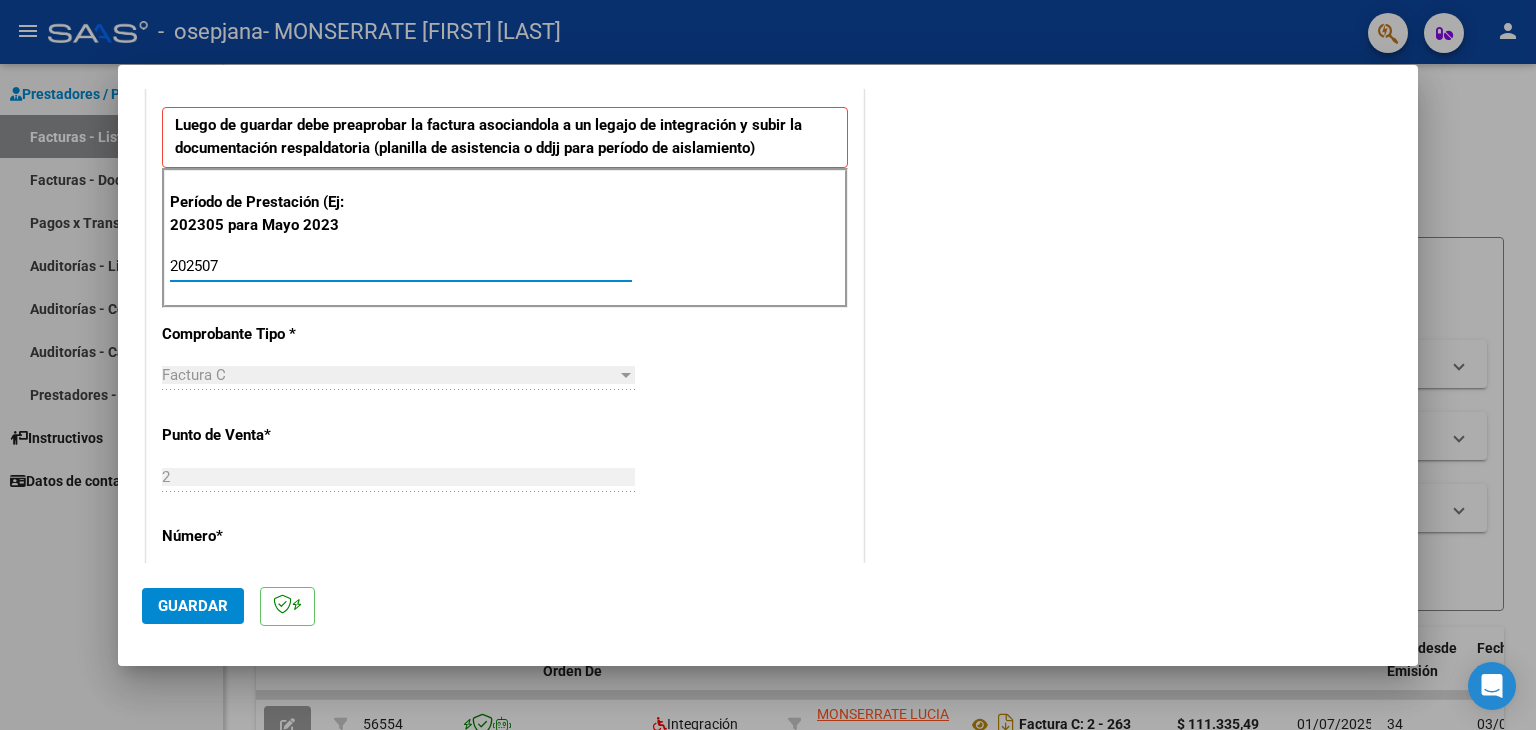 type on "202507" 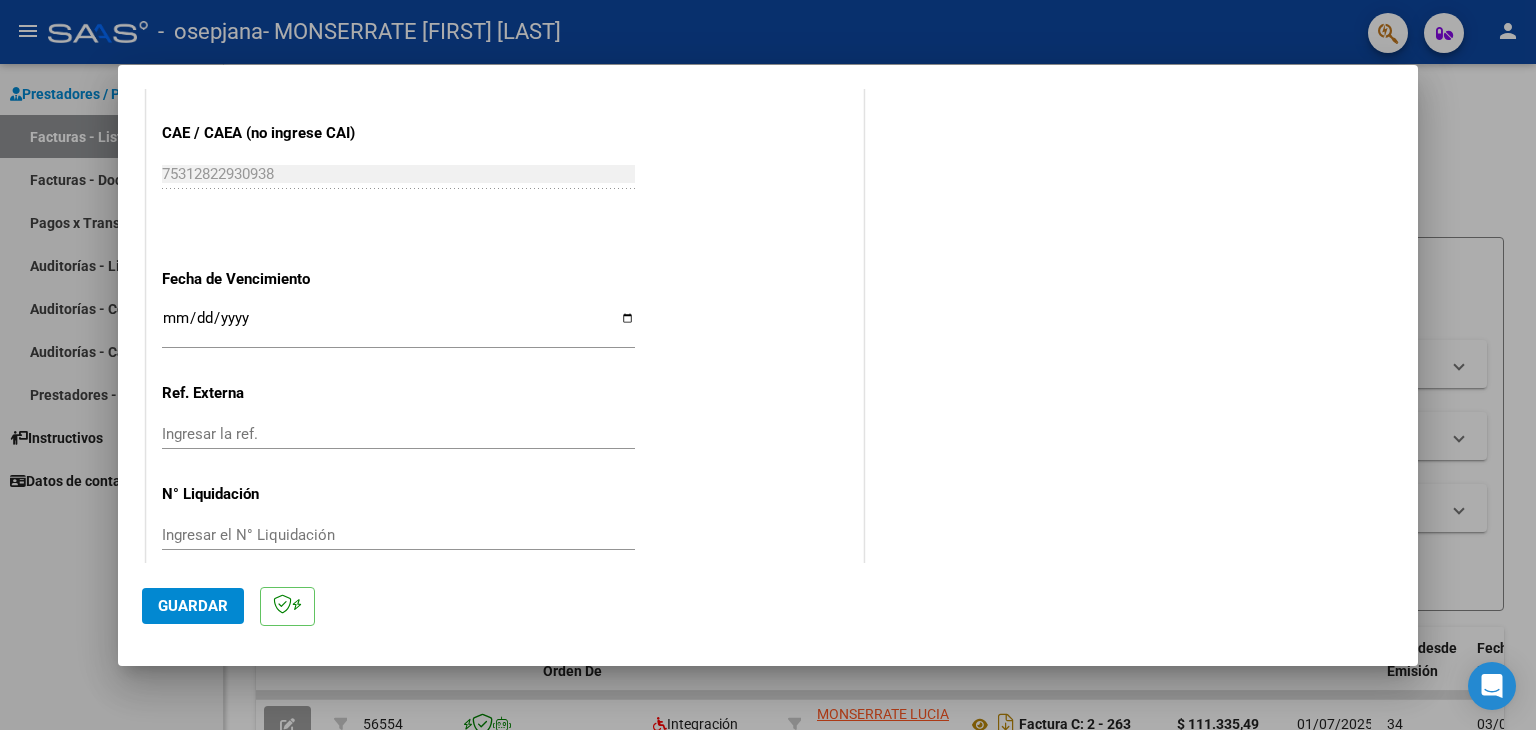 scroll, scrollTop: 1245, scrollLeft: 0, axis: vertical 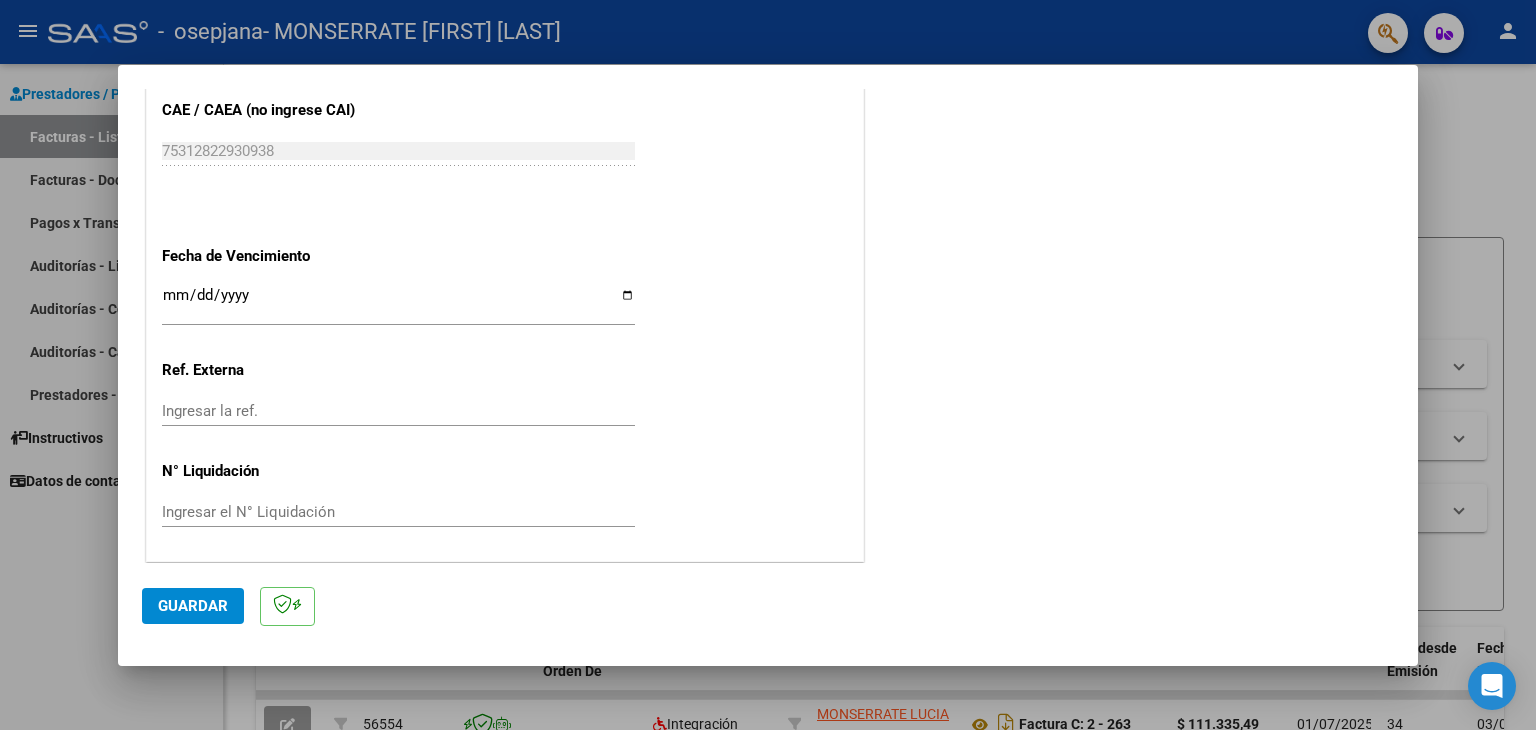 click on "Ingresar la fecha" at bounding box center [398, 303] 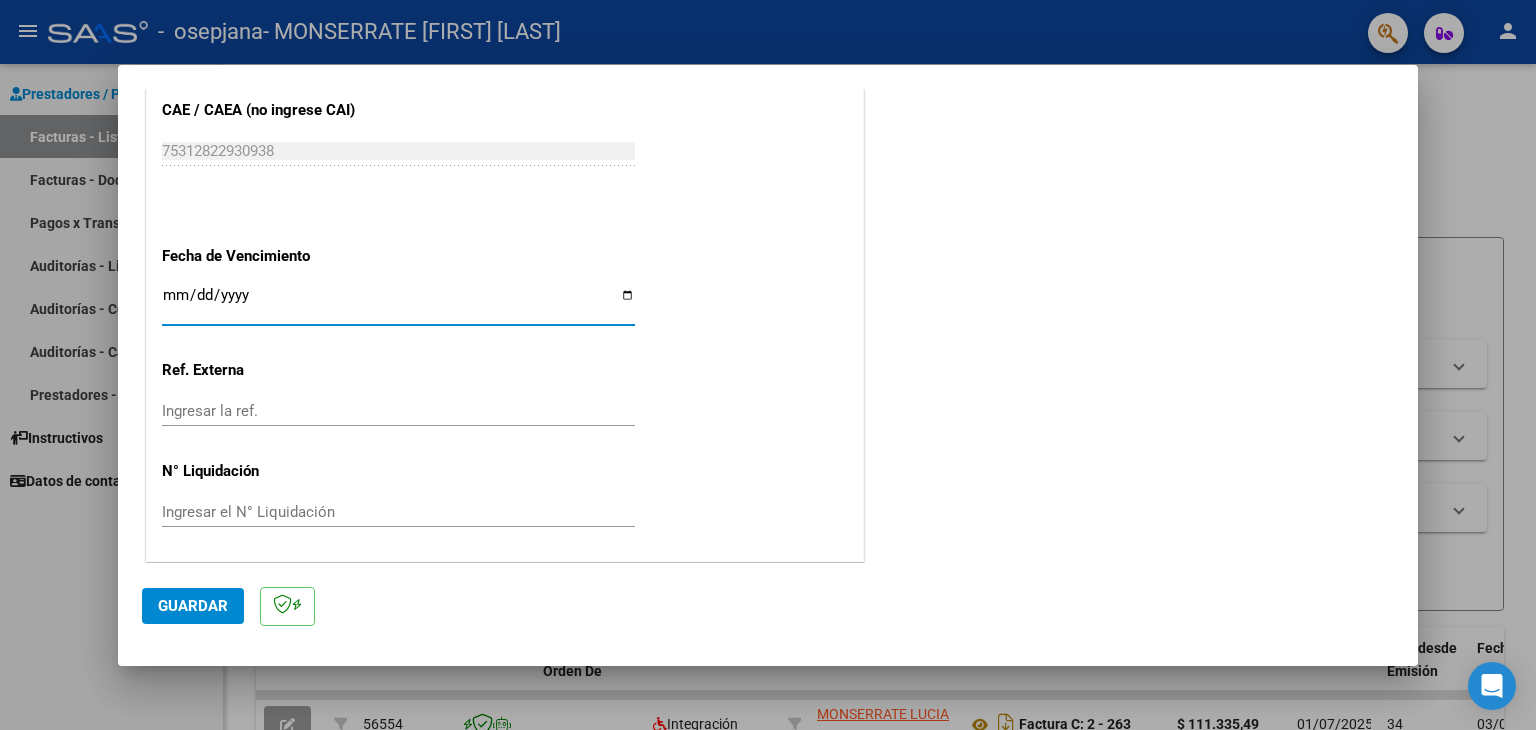 type on "2025-08-13" 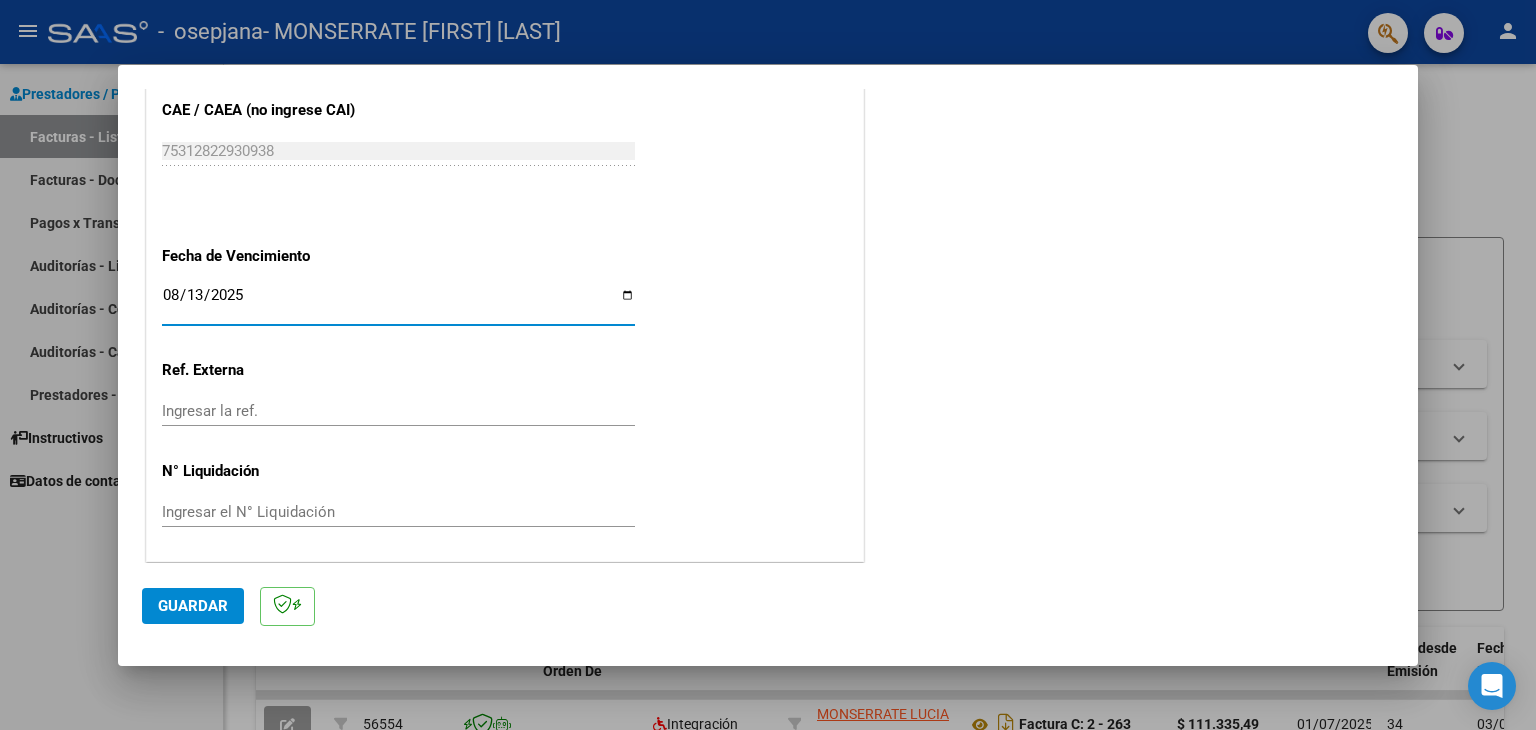 click on "COMPROBANTE VER COMPROBANTE          El comprobante fue leído exitosamente.  DATOS DEL COMPROBANTE CUIT  *   [CUIT] Ingresar CUIT  ANALISIS PRESTADOR  Area destinado * Integración Seleccionar Area Luego de guardar debe preaprobar la factura asociandola a un legajo de integración y subir la documentación respaldatoria (planilla de asistencia o ddjj para período de aislamiento)  Período de Prestación (Ej: 202305 para Mayo 2023    202507 Ingrese el Período de Prestación como indica el ejemplo   Comprobante Tipo * Factura C Seleccionar Tipo Punto de Venta  *   2 Ingresar el Nro.  Número  *   285 Ingresar el Nro.  Monto  *   $ 111.335,49 Ingresar el monto  Fecha del Cpbt.  *   2025-08-03 Ingresar la fecha  CAE / CAEA (no ingrese CAI)    75312822930938 Ingresar el CAE o CAEA (no ingrese CAI)  Fecha de Vencimiento    2025-08-13 Ingresar la fecha  Ref. Externa    Ingresar la ref.  N° Liquidación    Ingresar el N° Liquidación  COMENTARIOS Comentarios del Prestador / Gerenciador:" at bounding box center [768, 326] 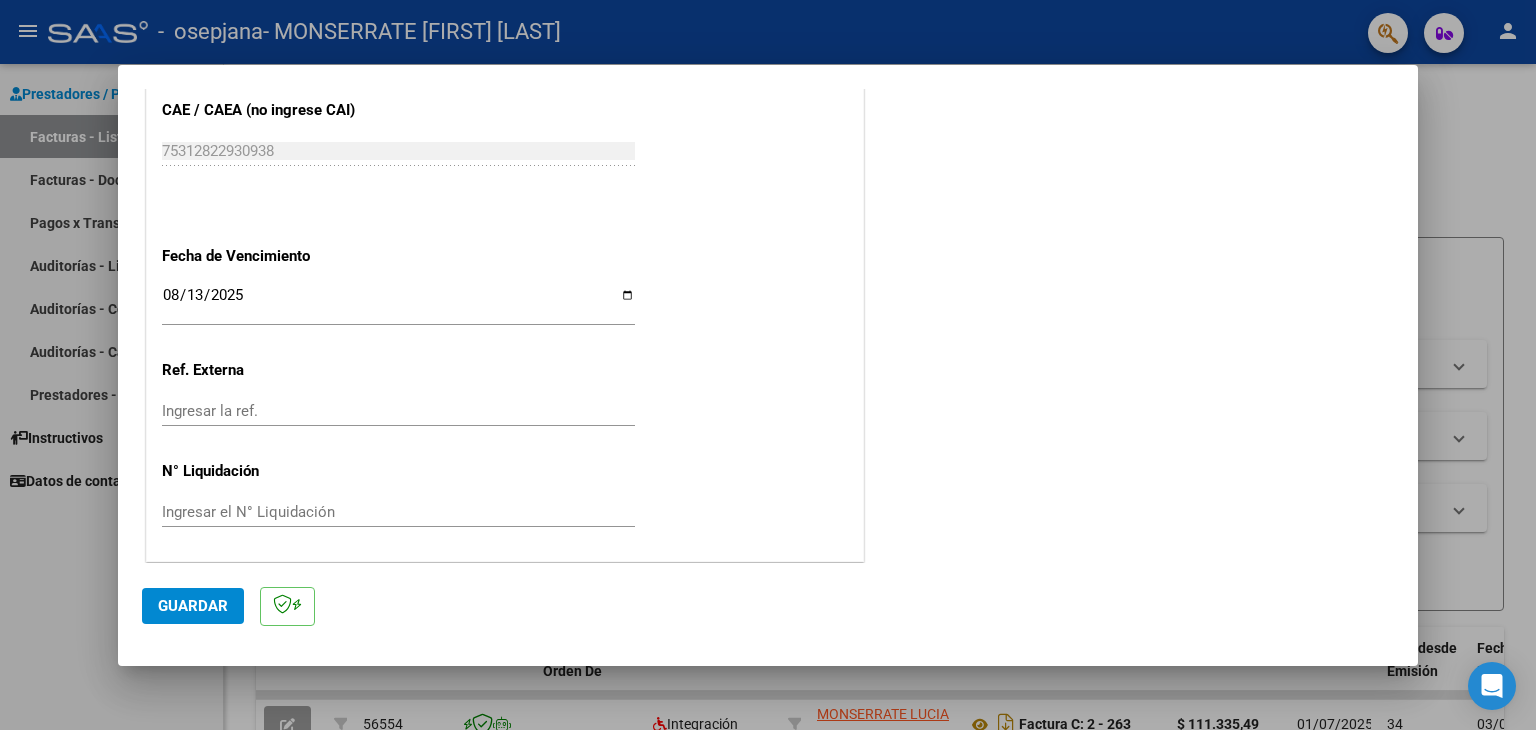 click on "Guardar" 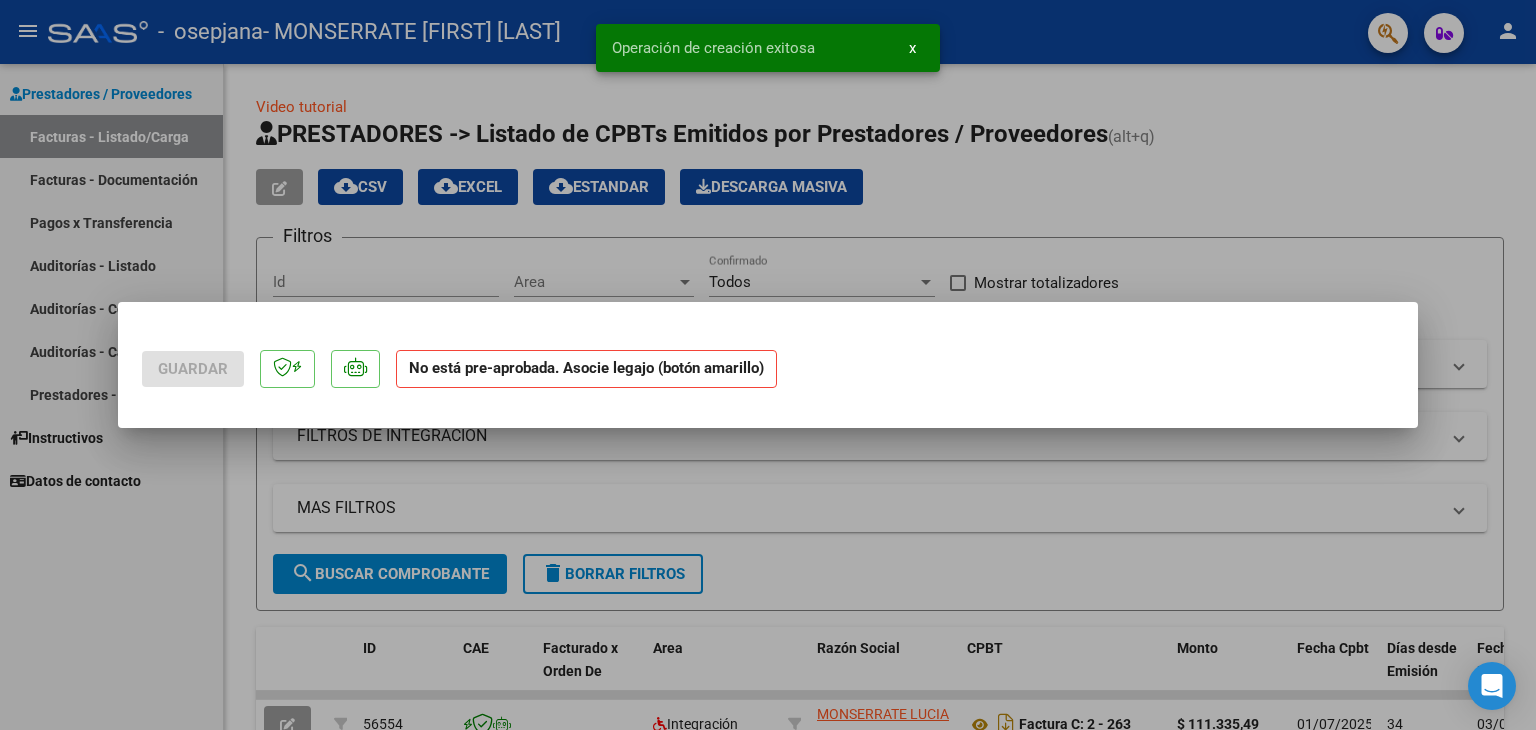 scroll, scrollTop: 0, scrollLeft: 0, axis: both 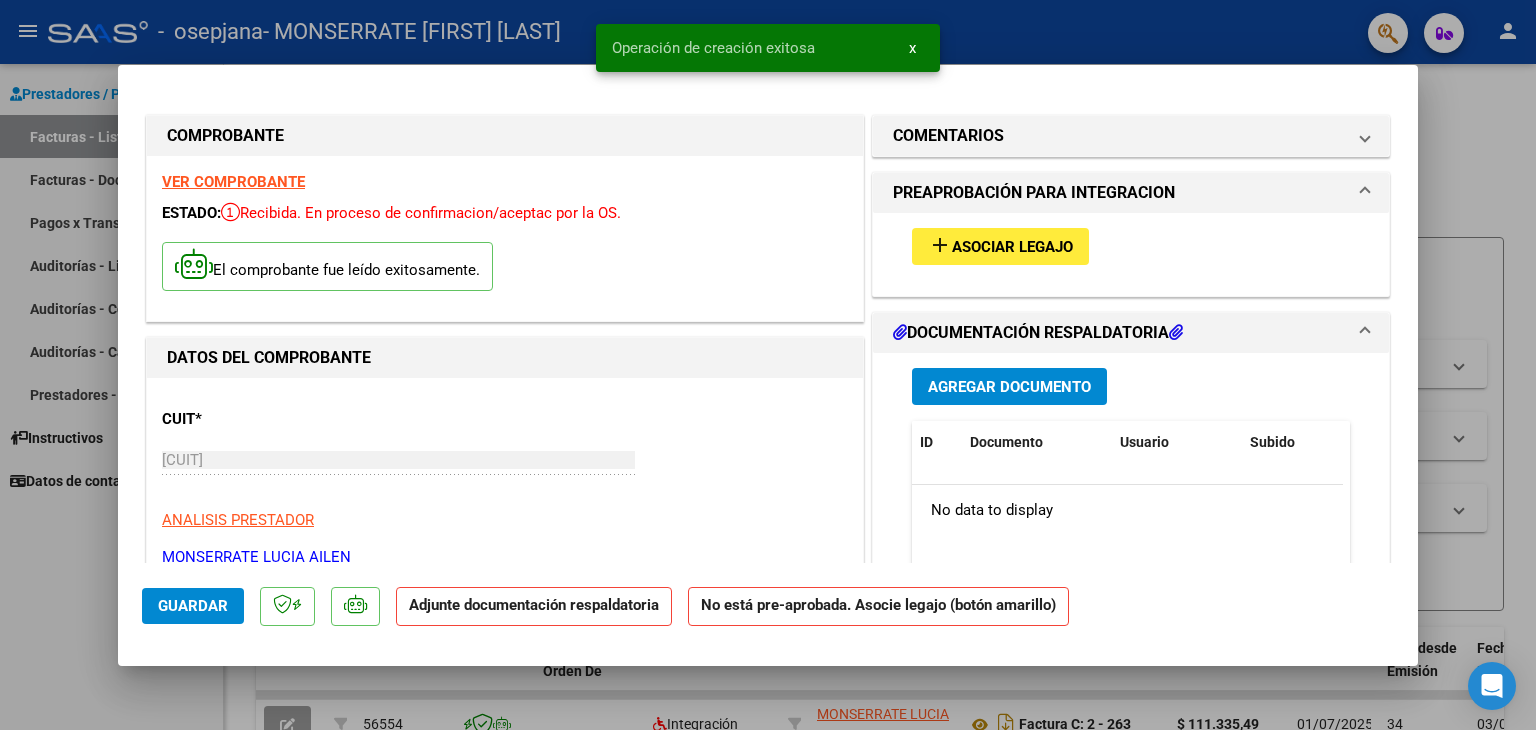 click on "Asociar Legajo" at bounding box center (1012, 247) 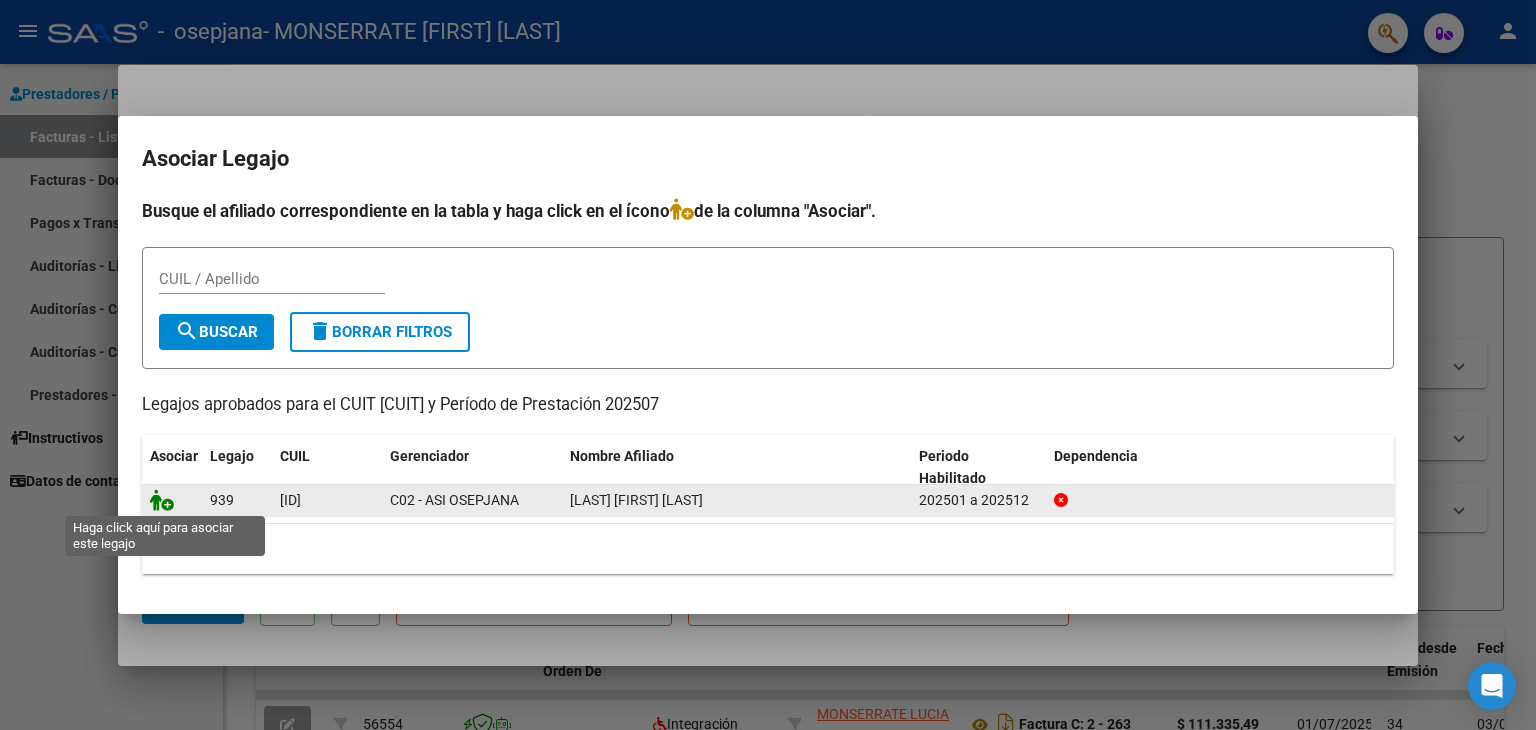 click 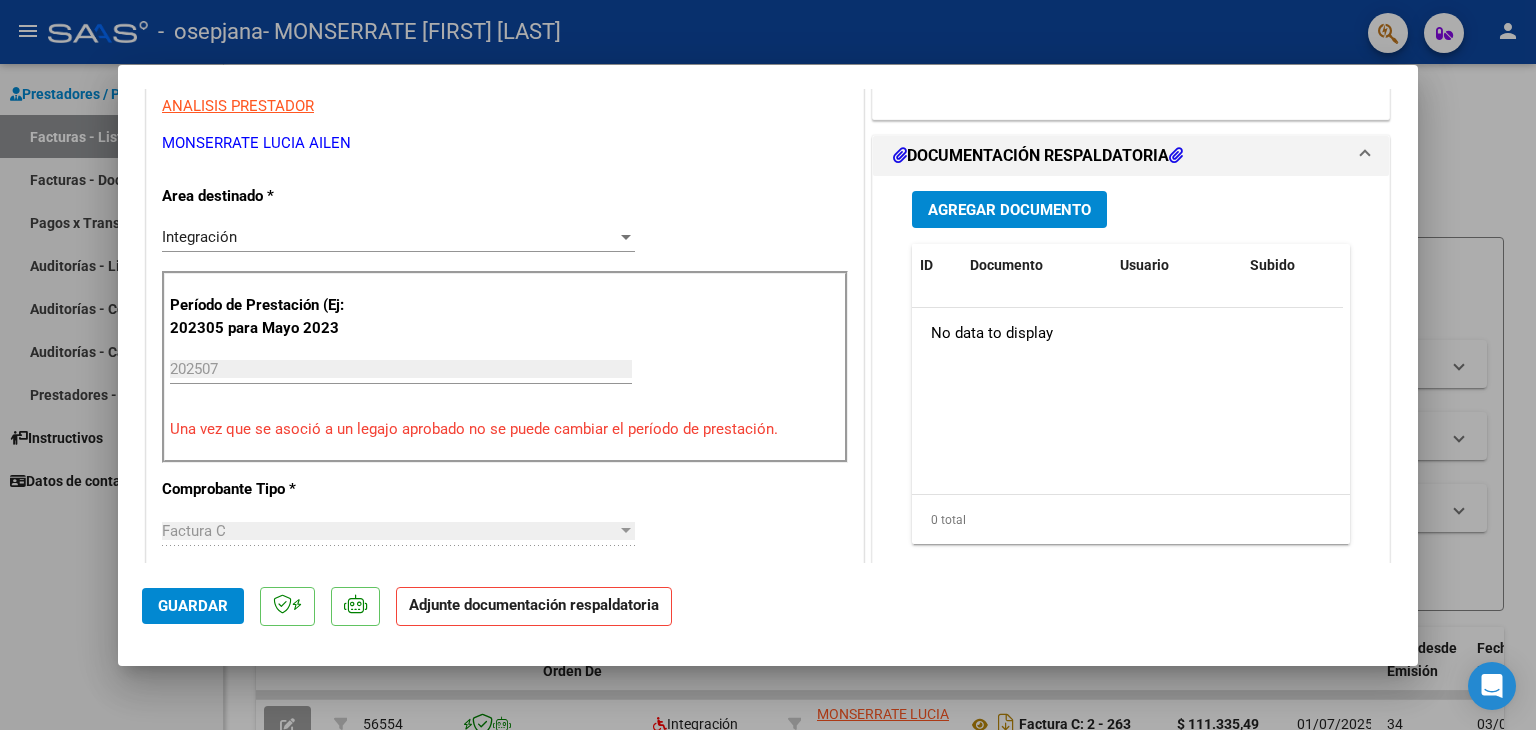 scroll, scrollTop: 420, scrollLeft: 0, axis: vertical 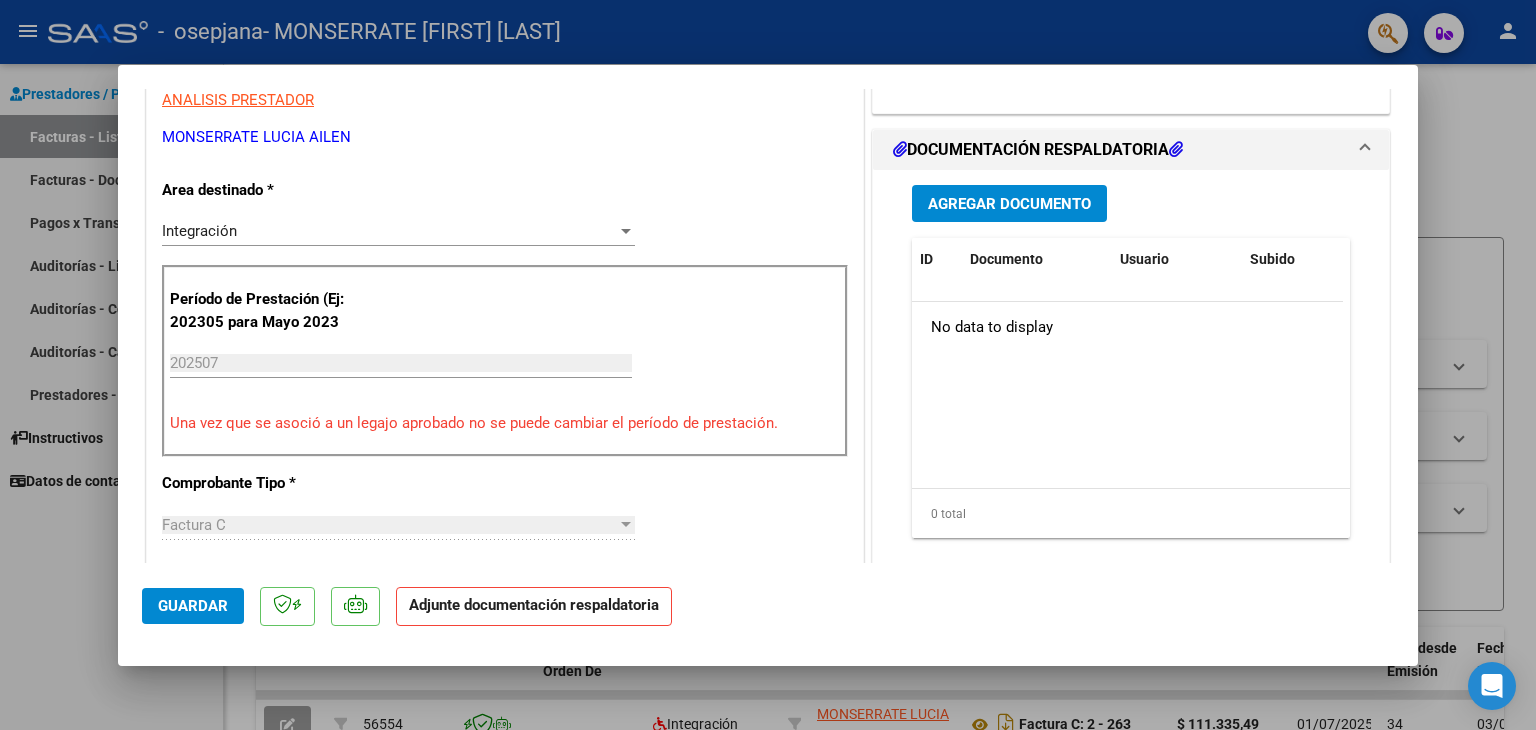 click on "Agregar Documento" at bounding box center (1009, 204) 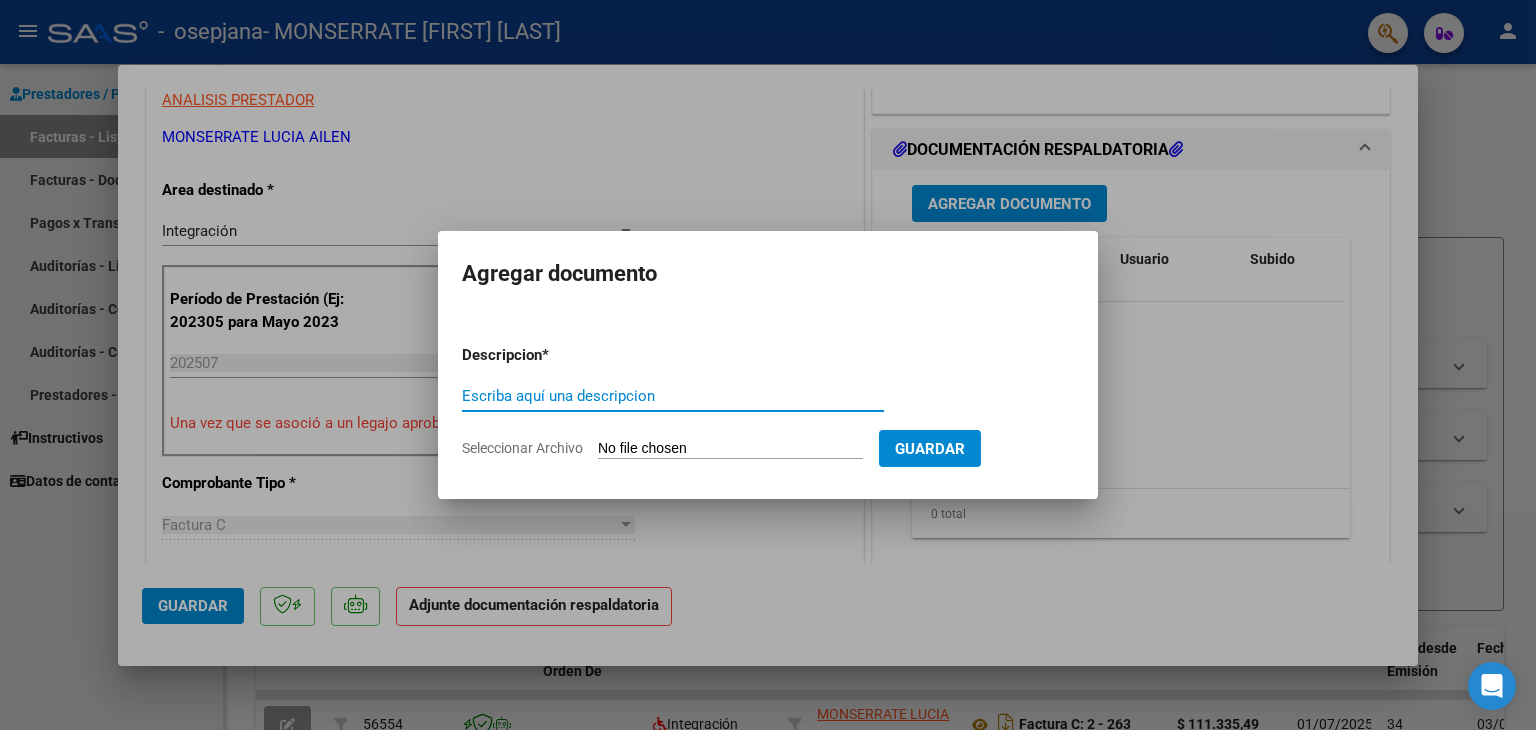 click on "Escriba aquí una descripcion" at bounding box center [673, 396] 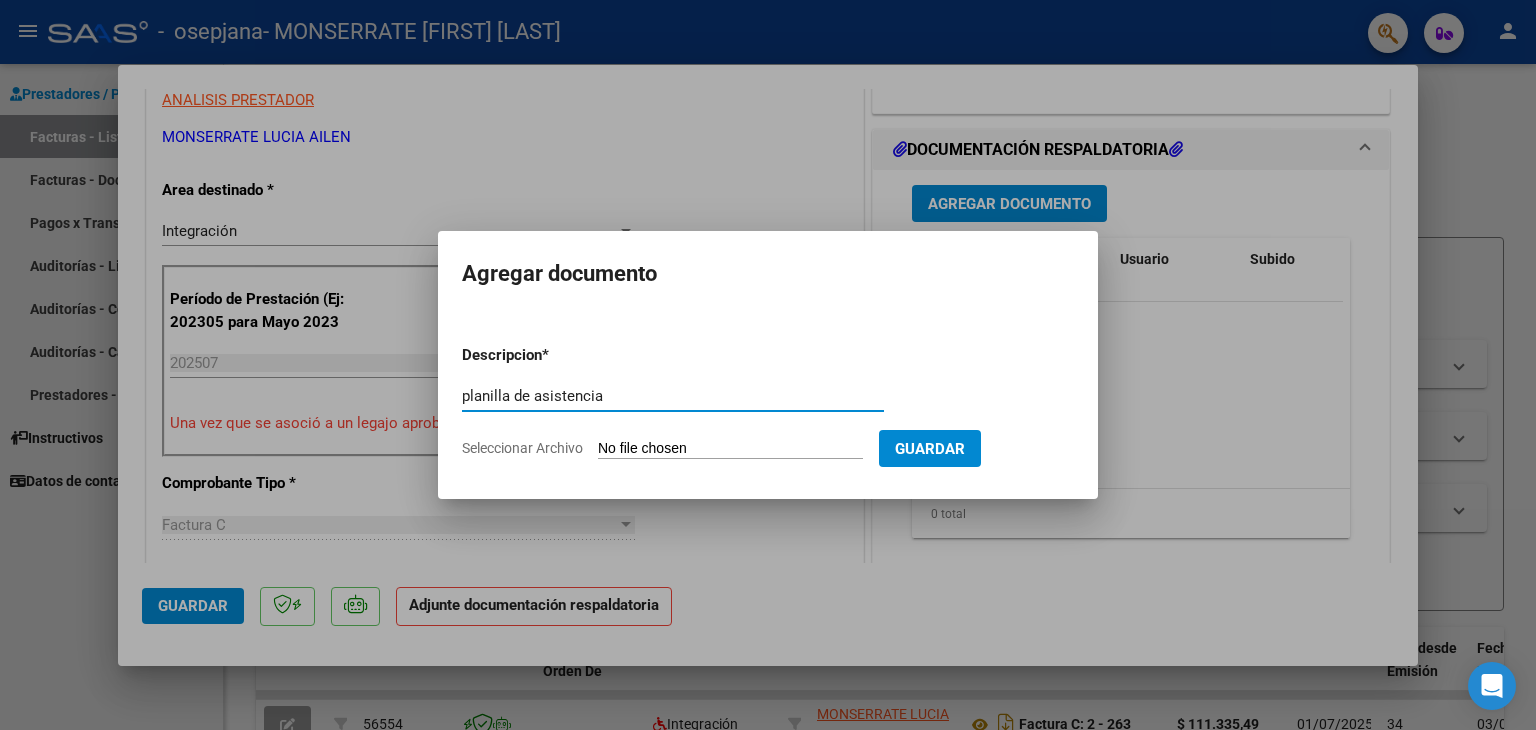 type on "planilla de asistencia" 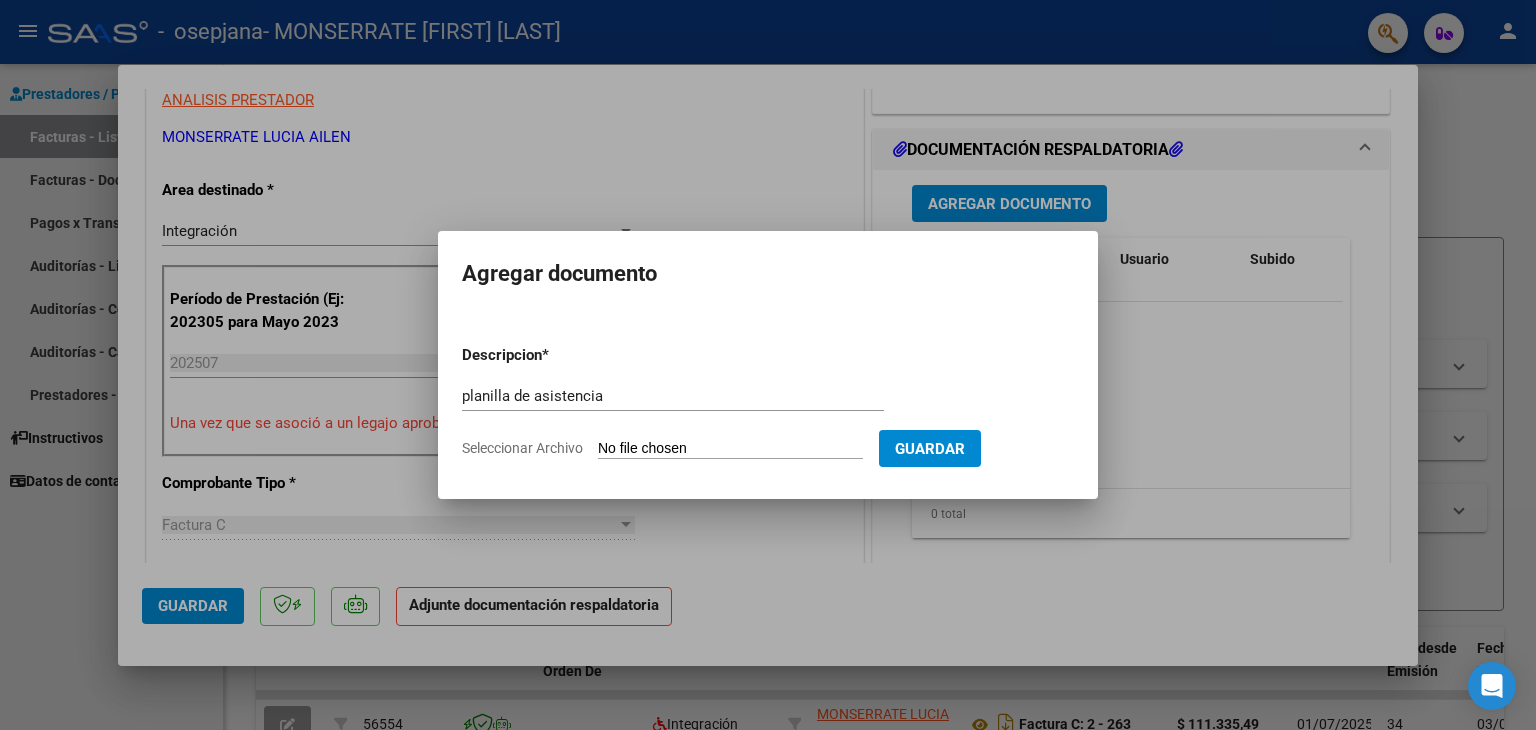 click on "Seleccionar Archivo" at bounding box center (730, 449) 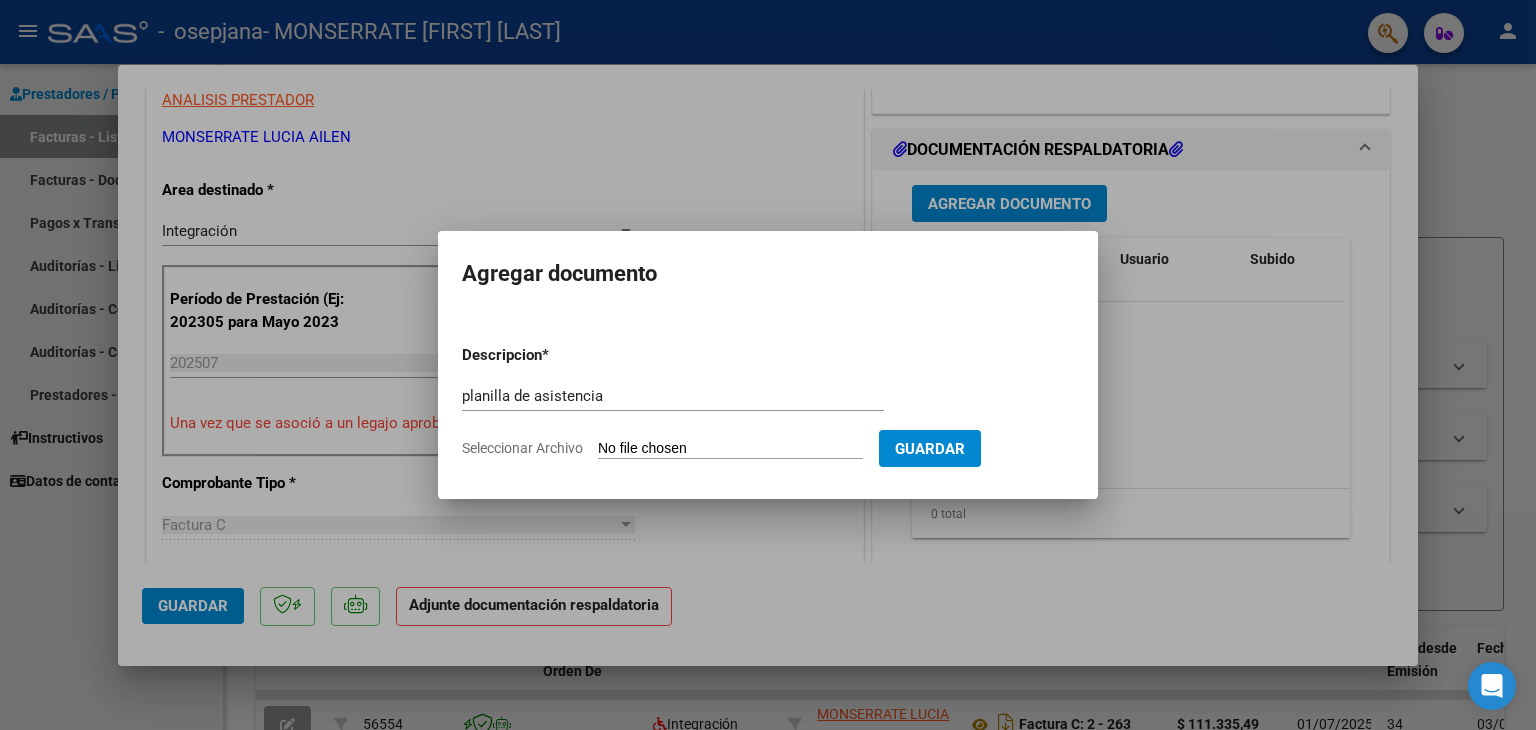 type on "C:\fakepath\[LAST]-[MONTH][YEAR].pdf" 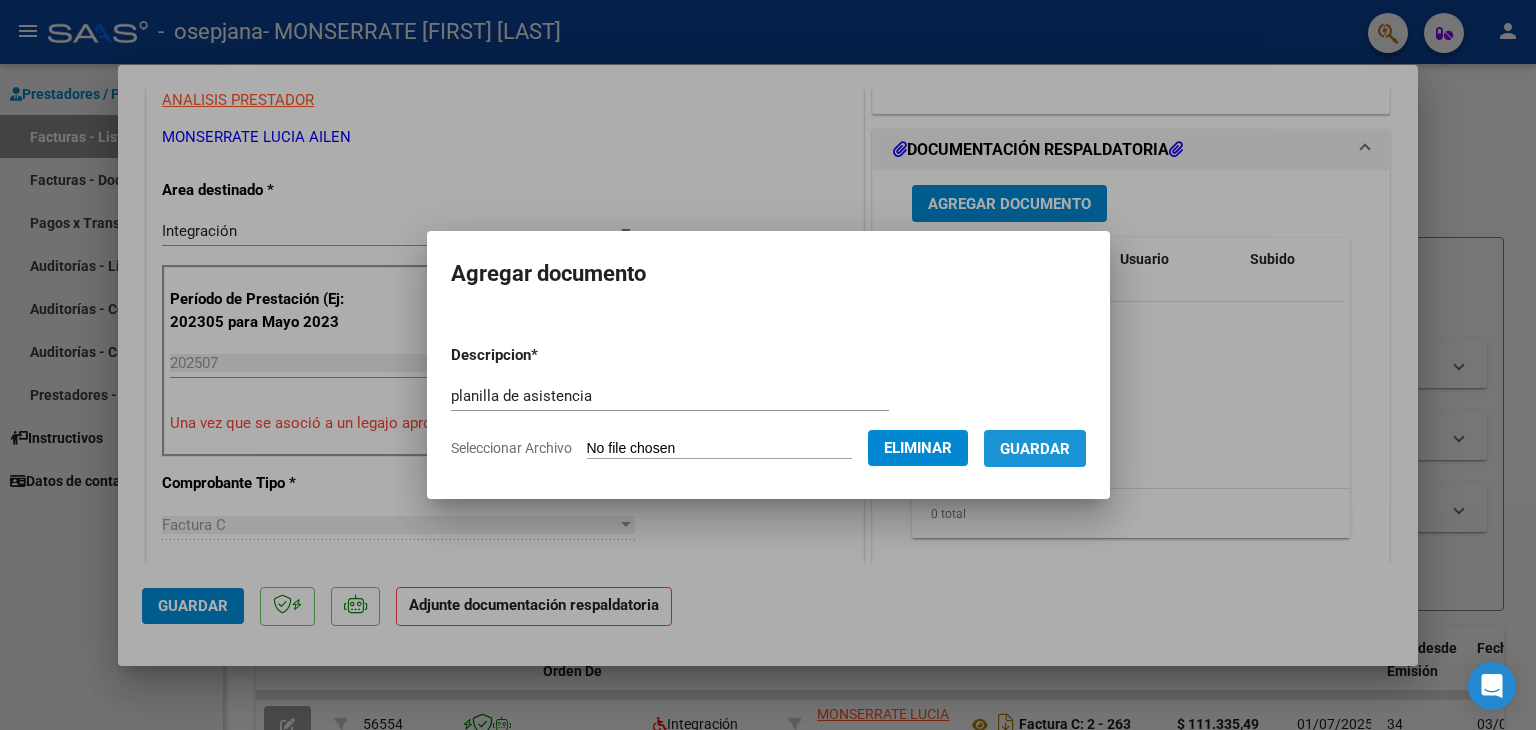 click on "Guardar" at bounding box center (1035, 449) 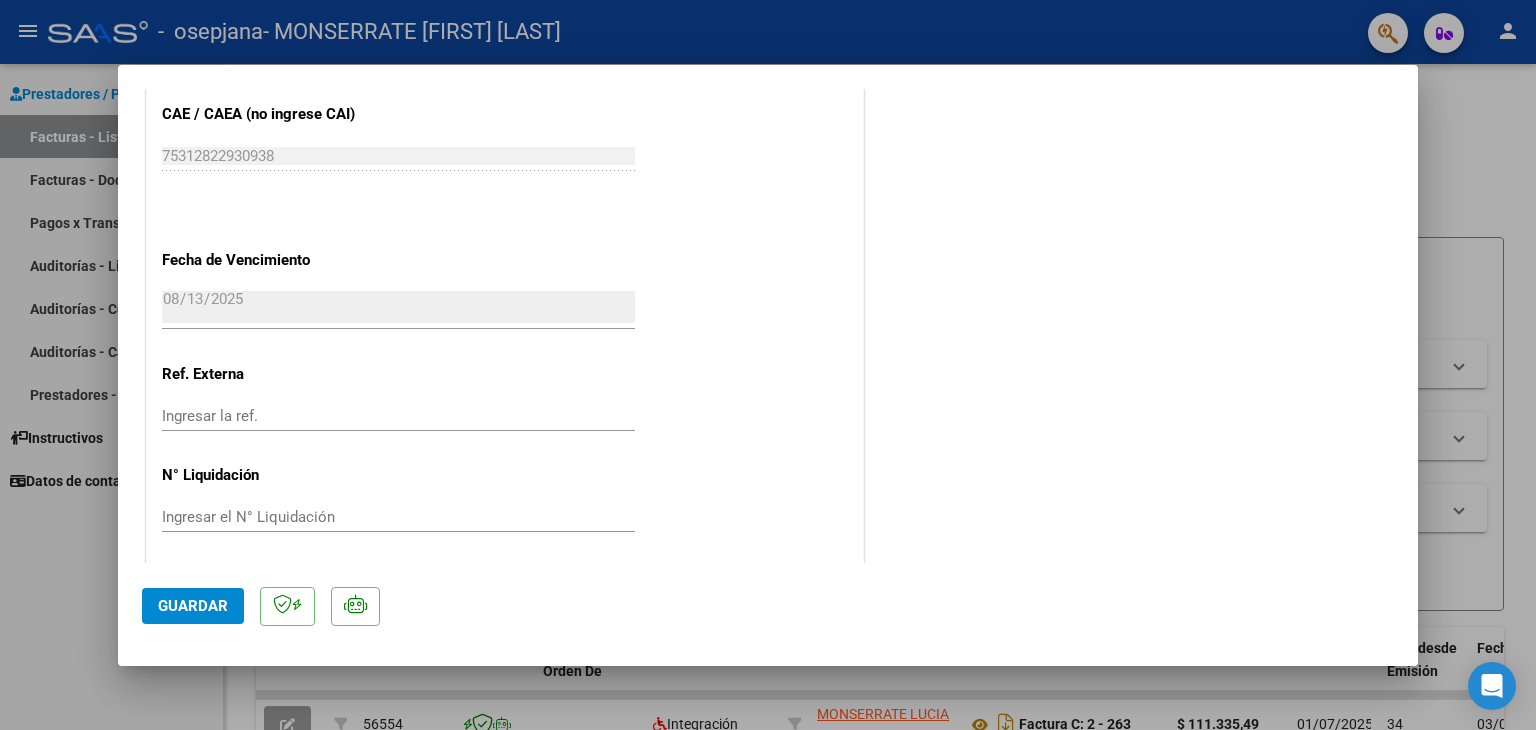 scroll, scrollTop: 1313, scrollLeft: 0, axis: vertical 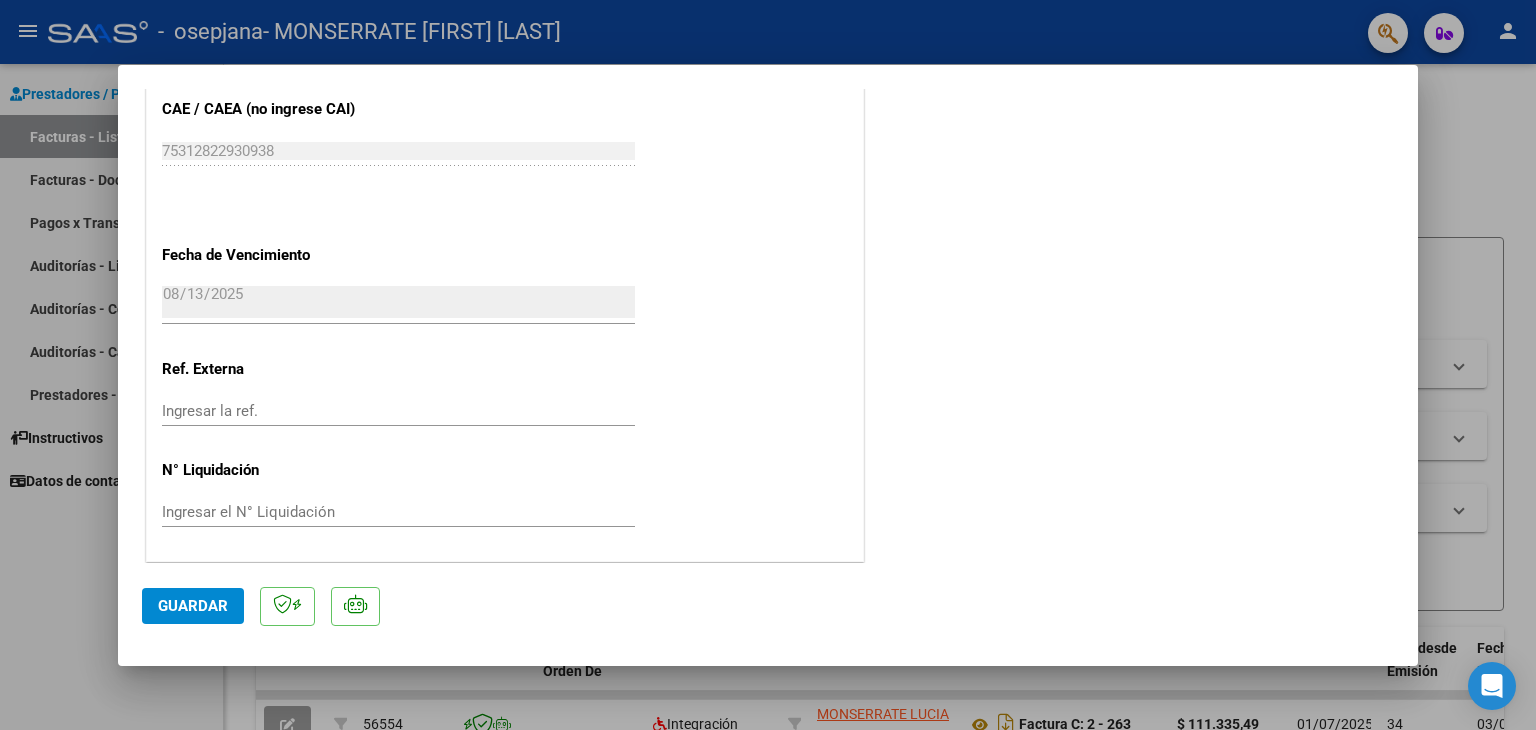 click on "Guardar" 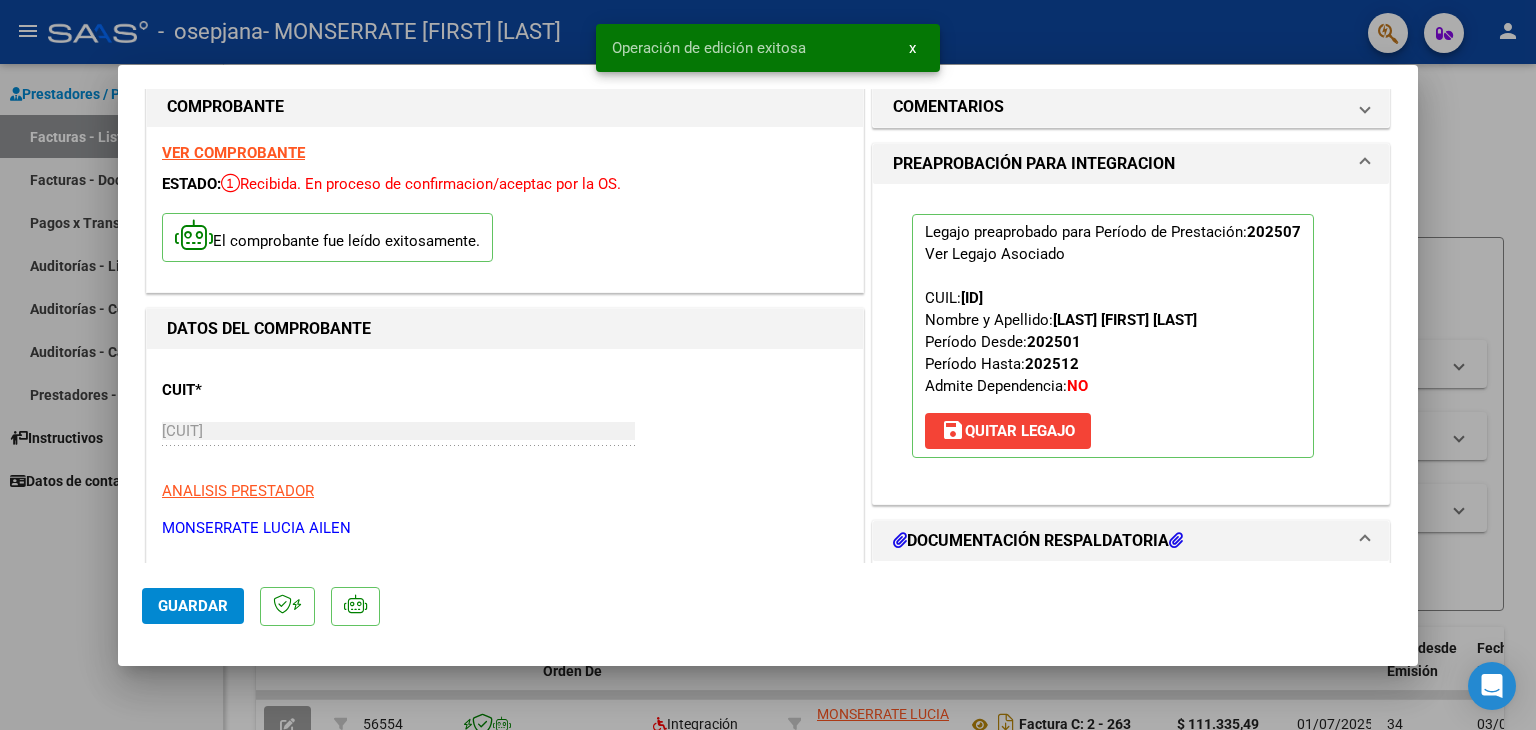 scroll, scrollTop: 0, scrollLeft: 0, axis: both 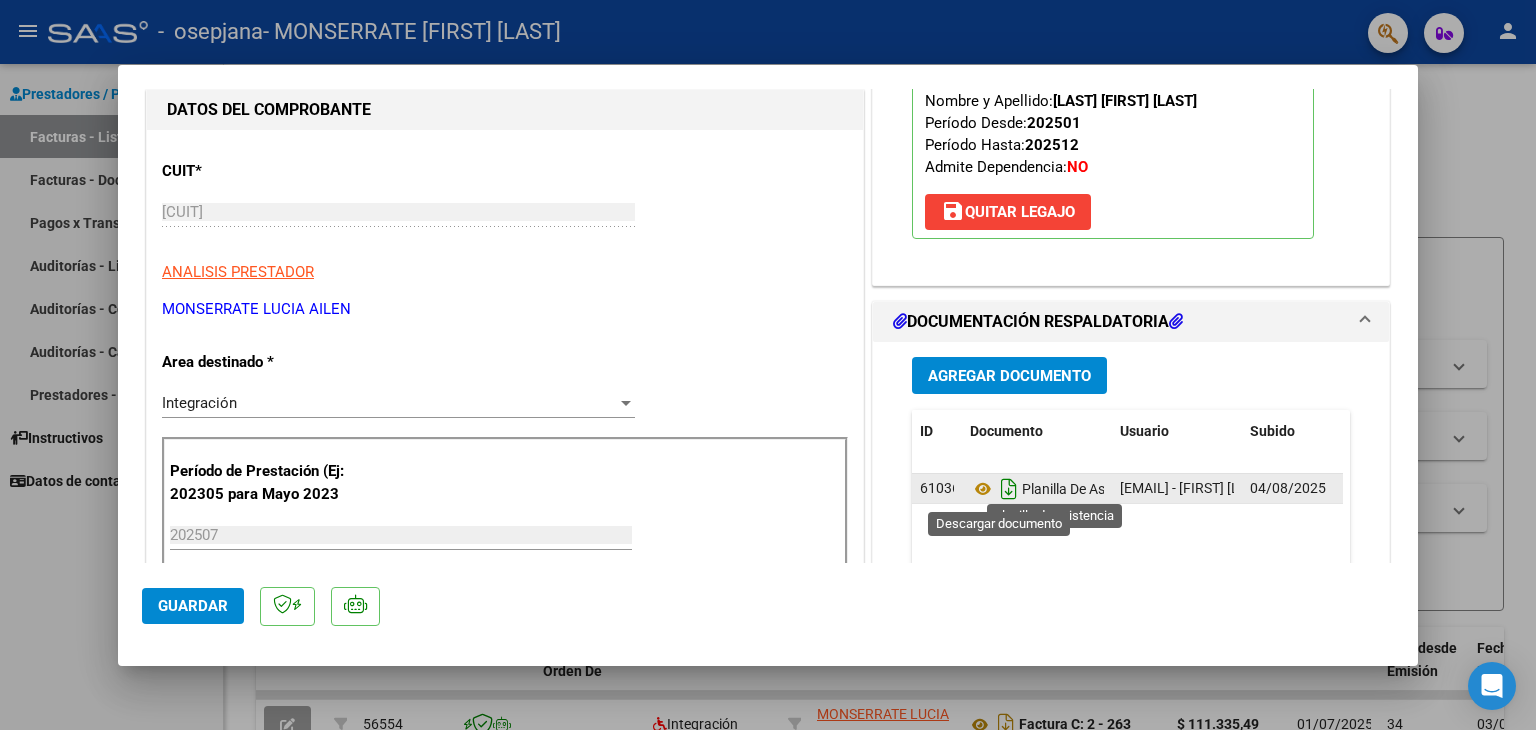 click 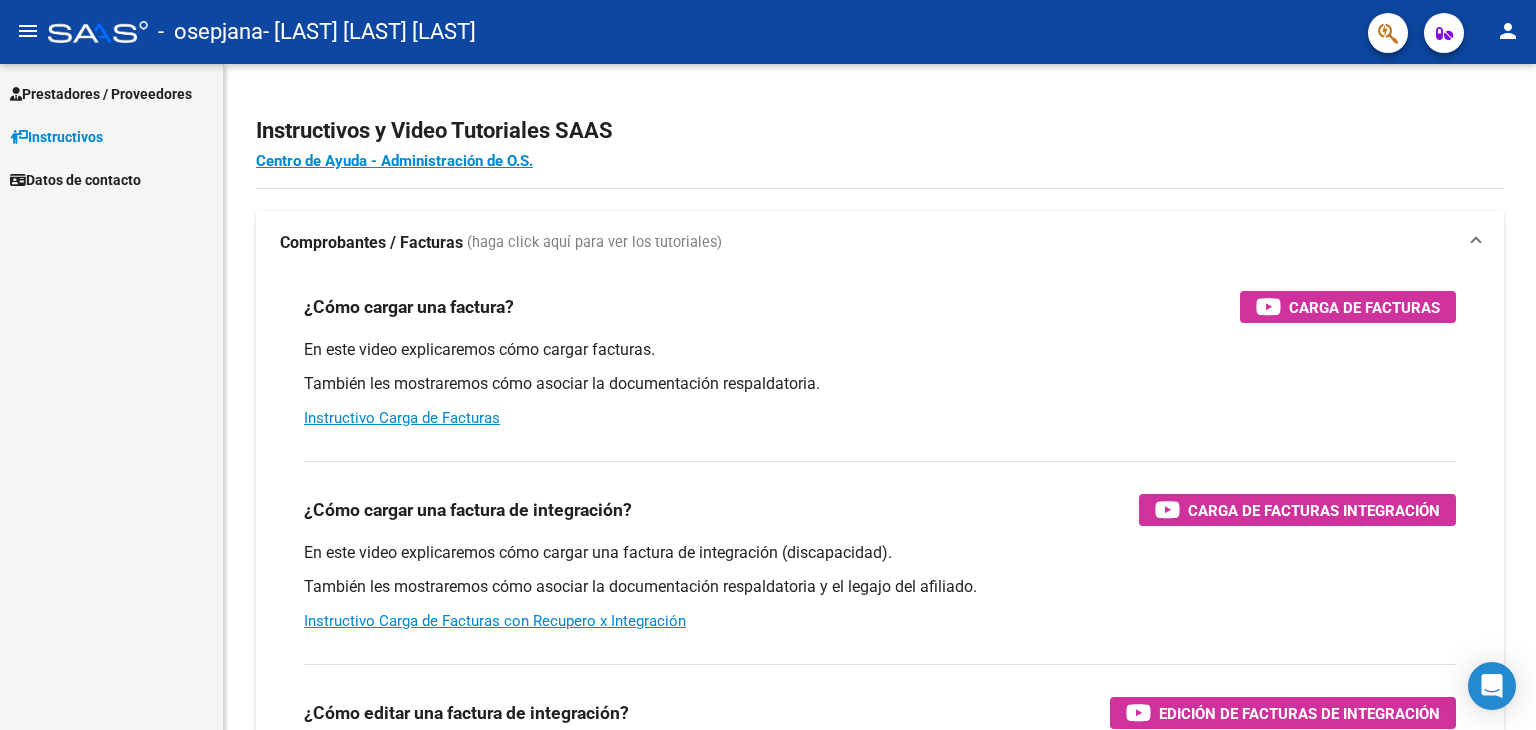 scroll, scrollTop: 0, scrollLeft: 0, axis: both 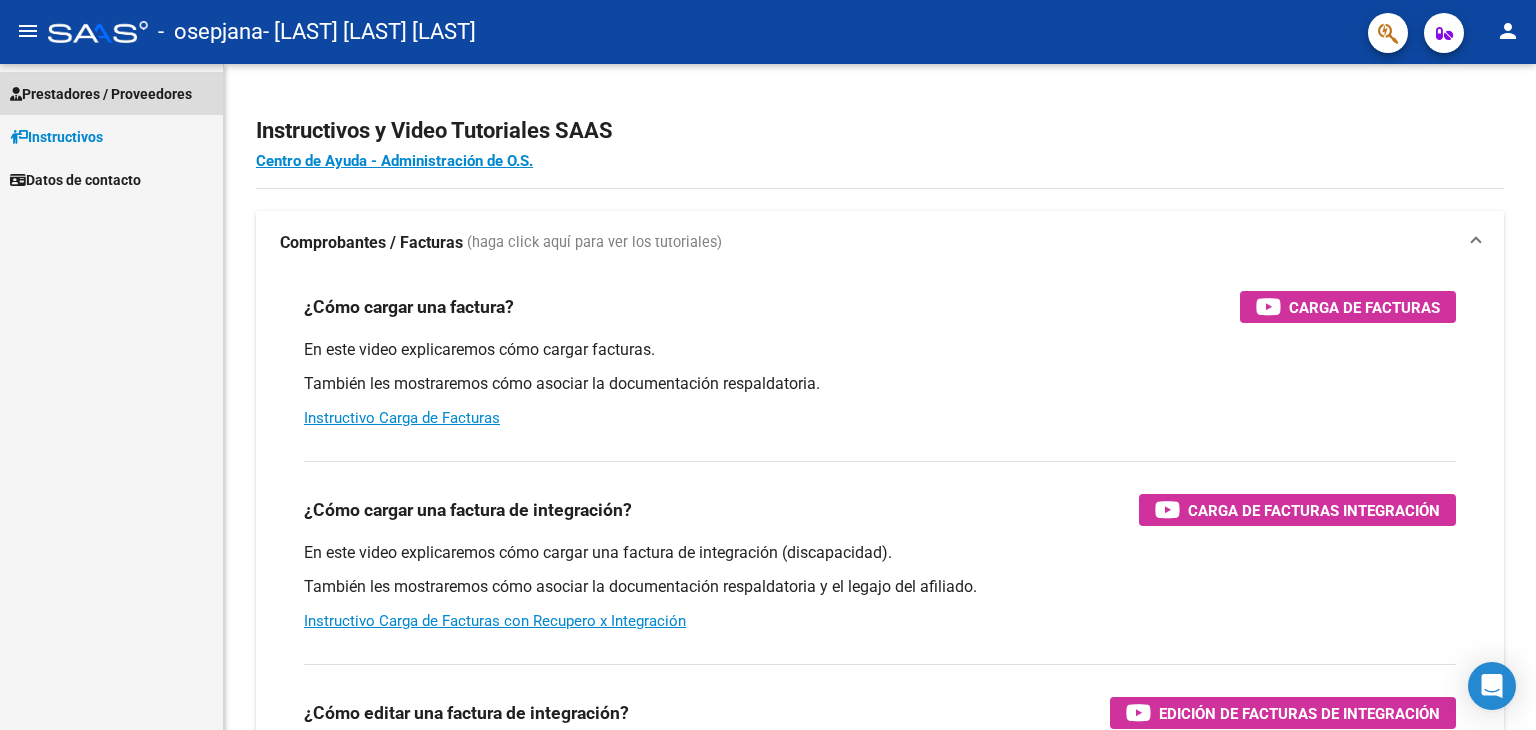 click on "Prestadores / Proveedores" at bounding box center (101, 94) 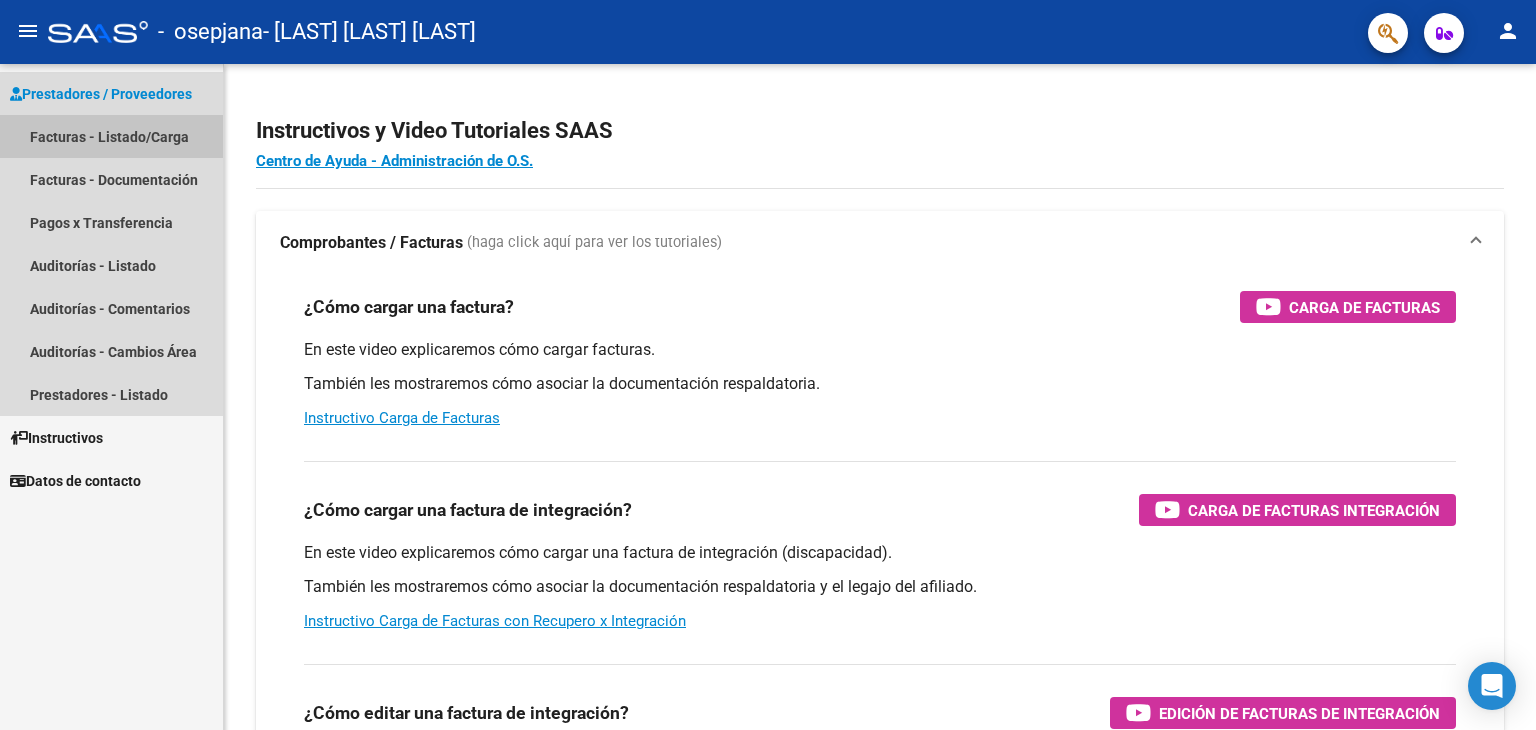 click on "Facturas - Listado/Carga" at bounding box center (111, 136) 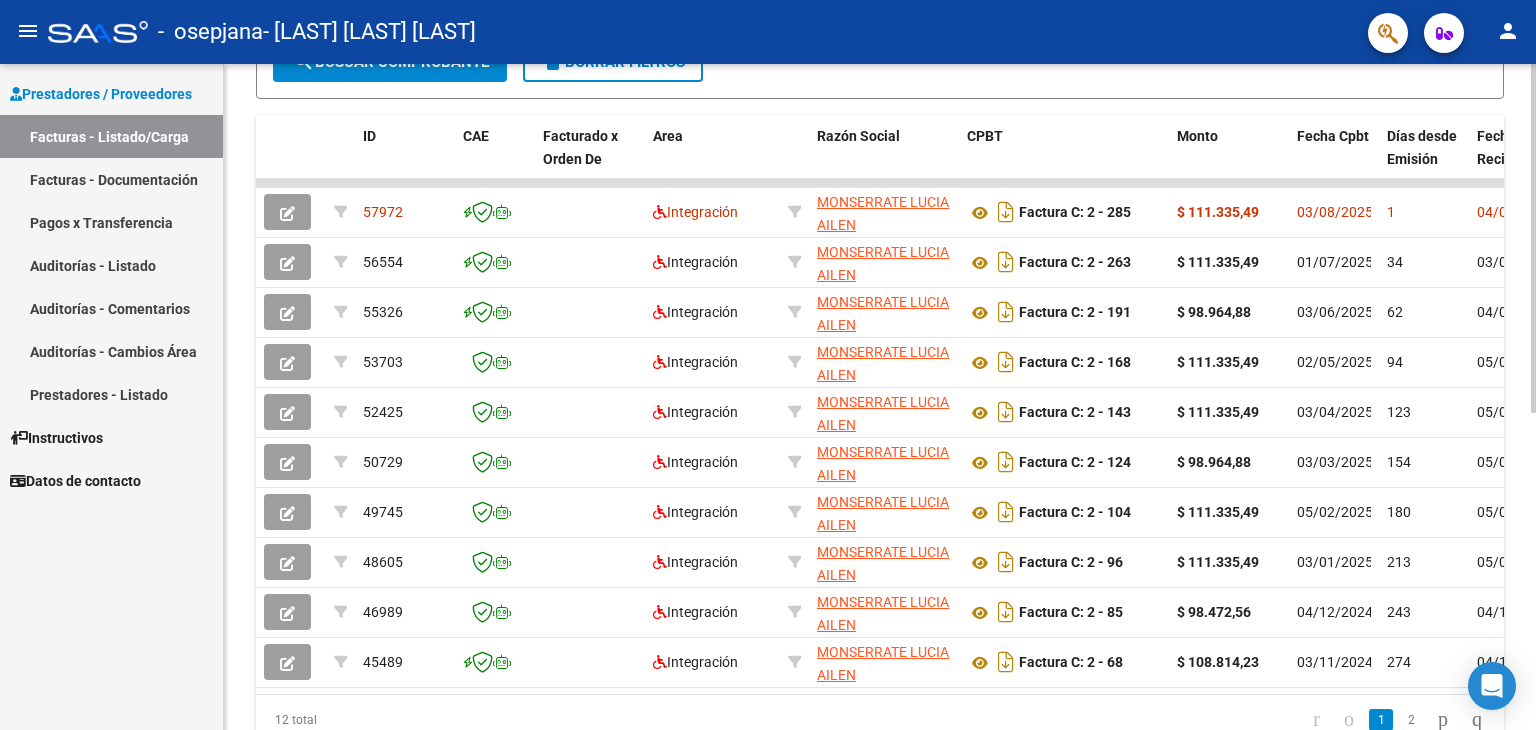 scroll, scrollTop: 516, scrollLeft: 0, axis: vertical 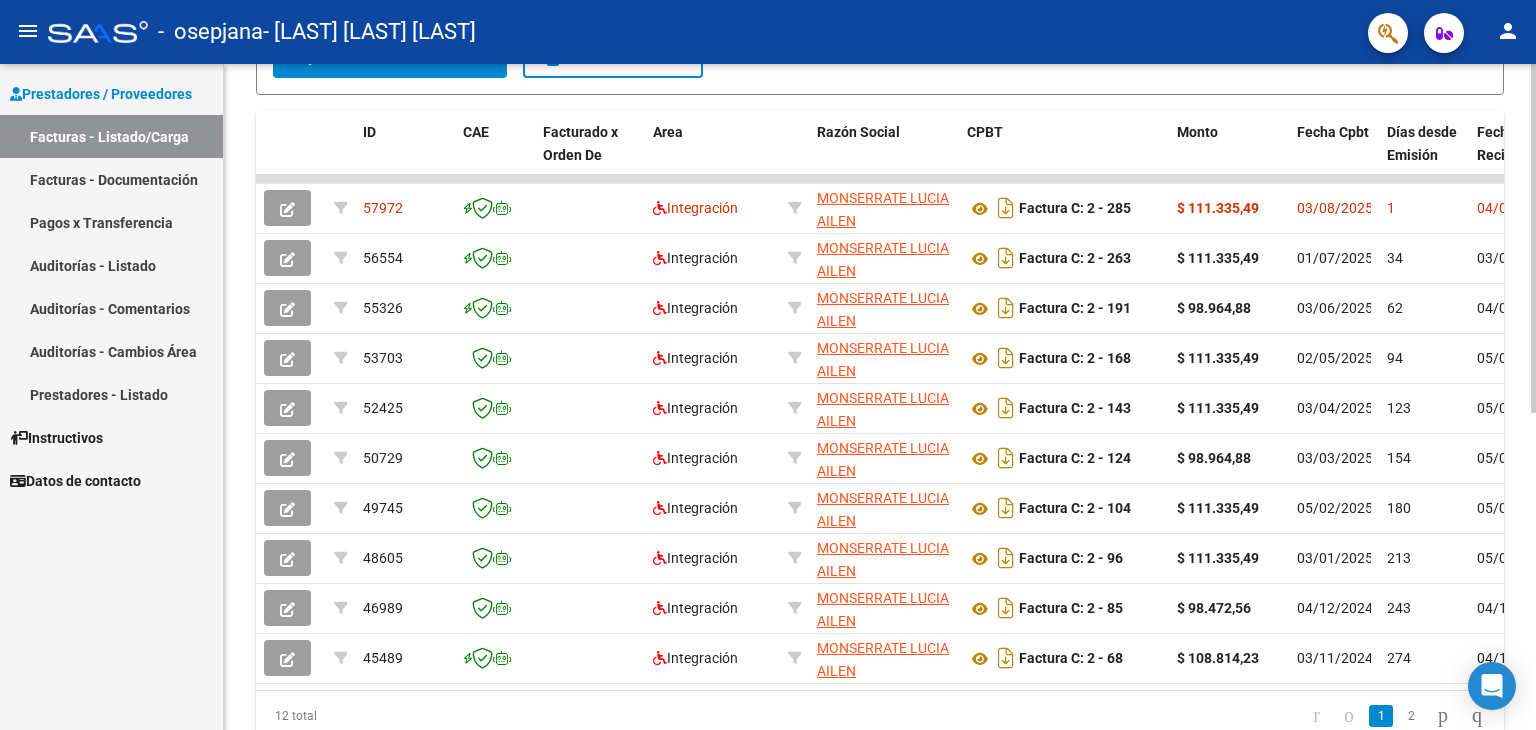 click 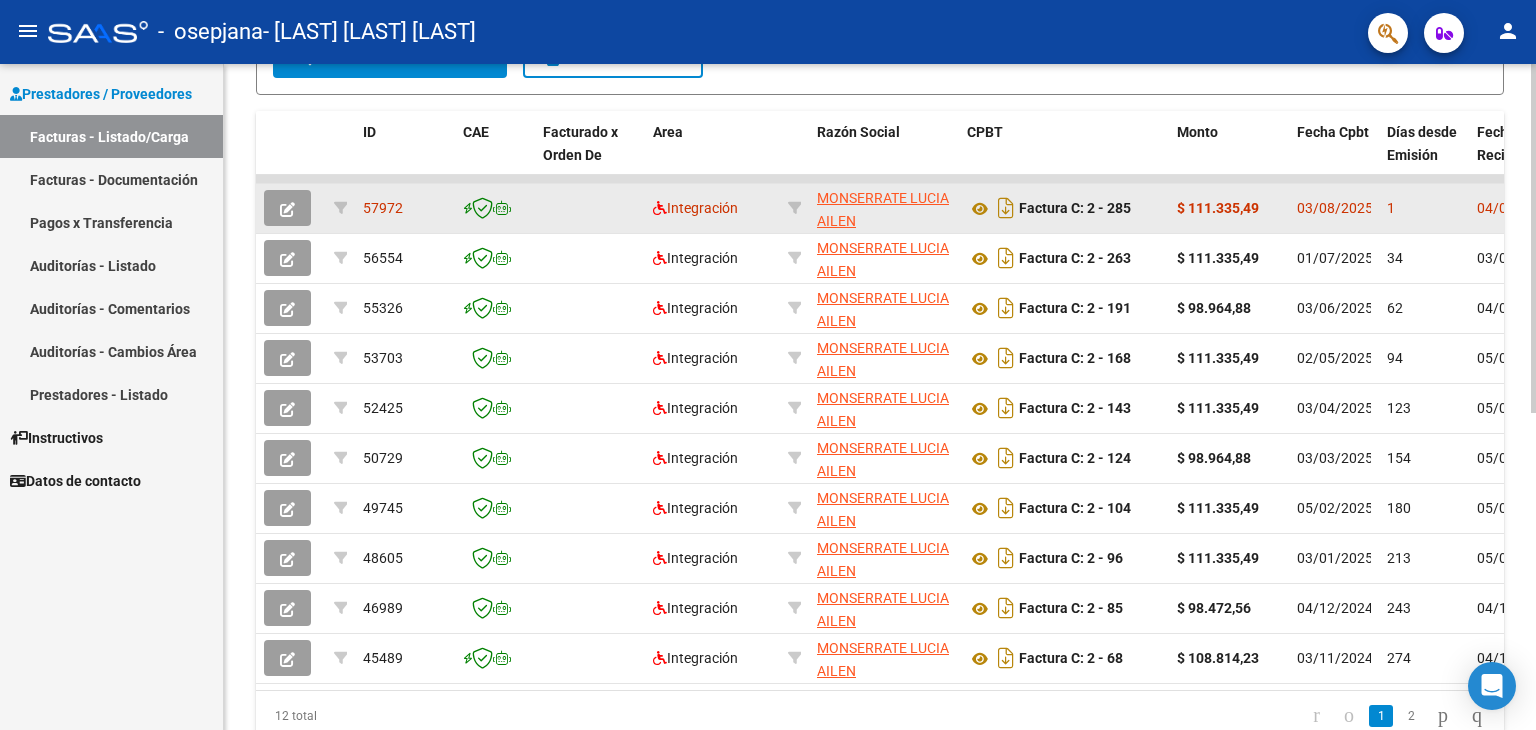click on "03/08/2025" 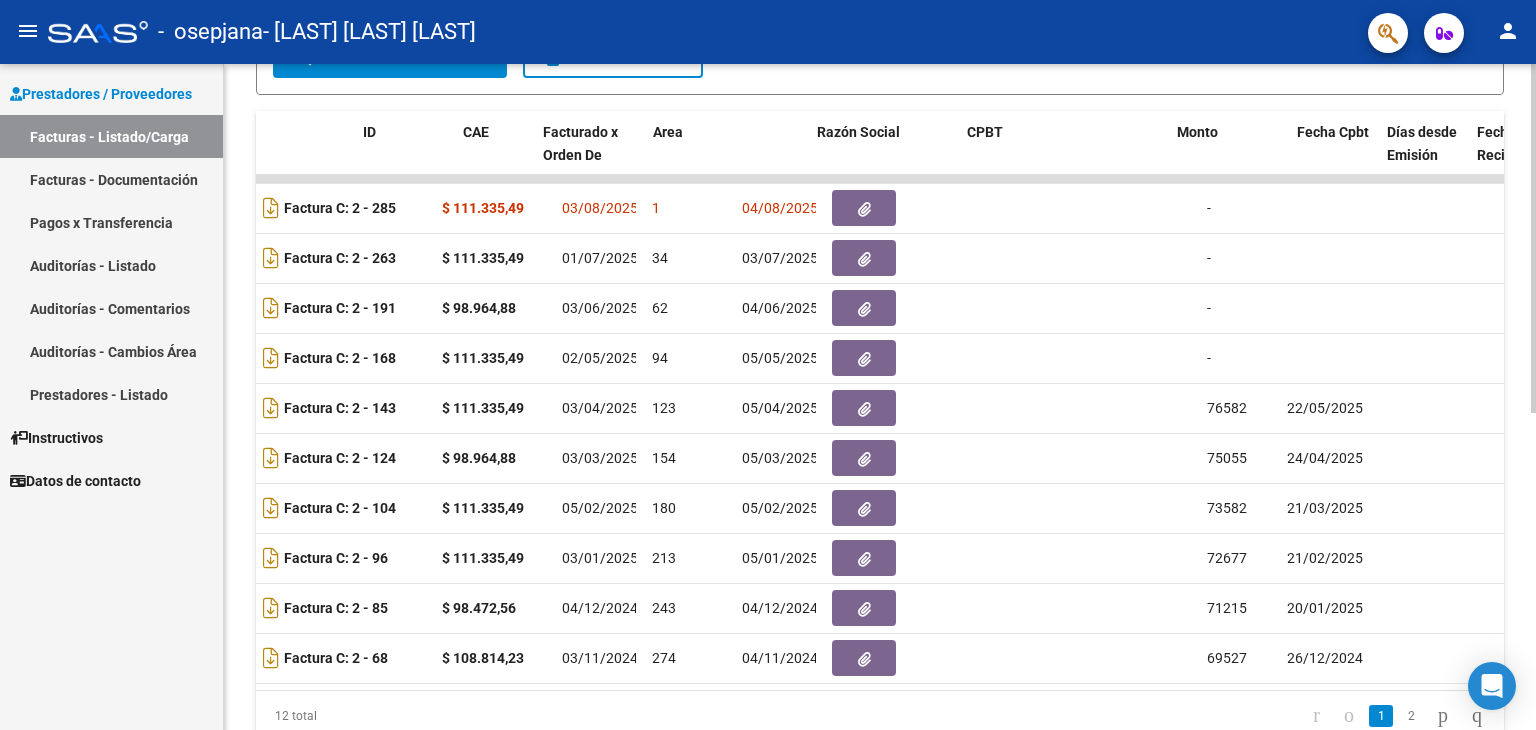 scroll, scrollTop: 0, scrollLeft: 0, axis: both 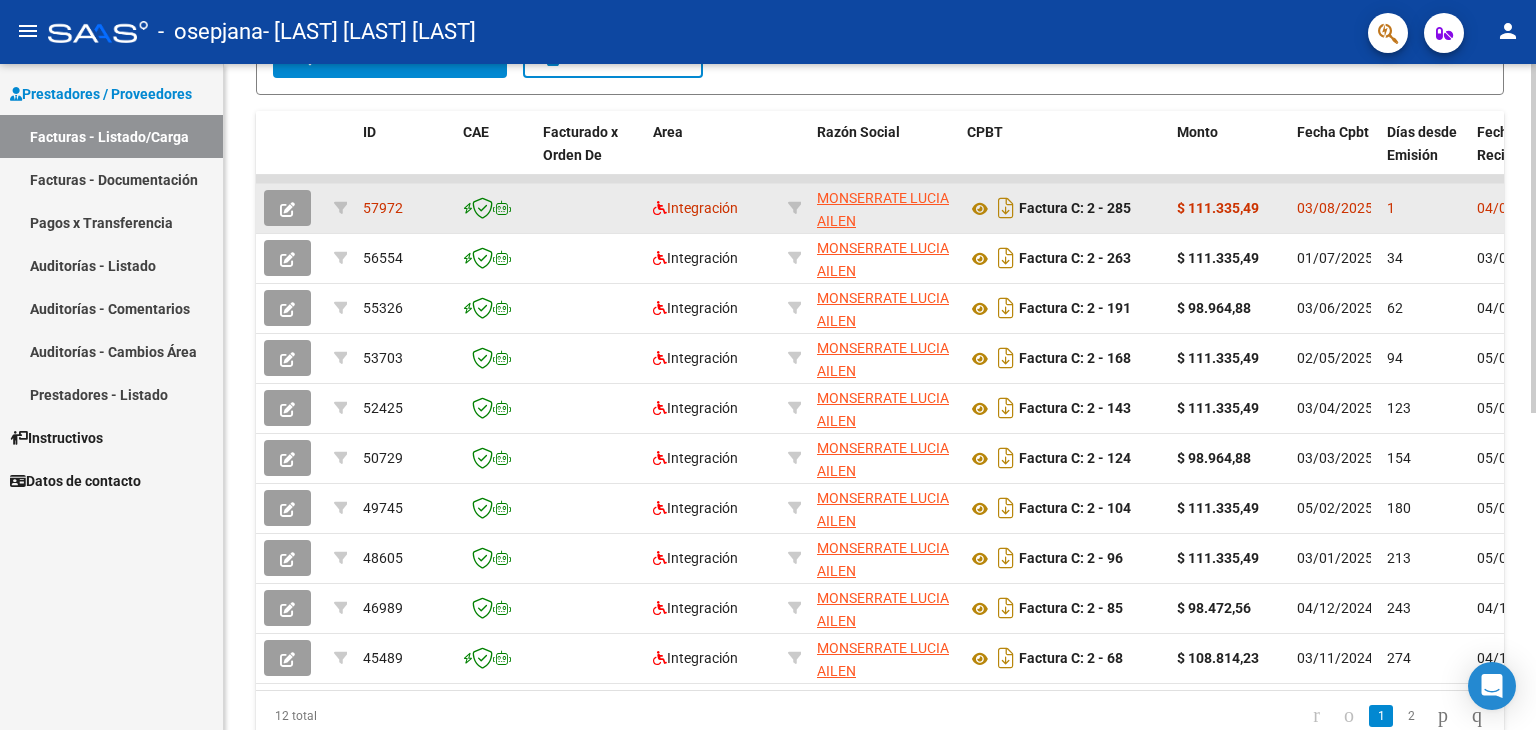 click 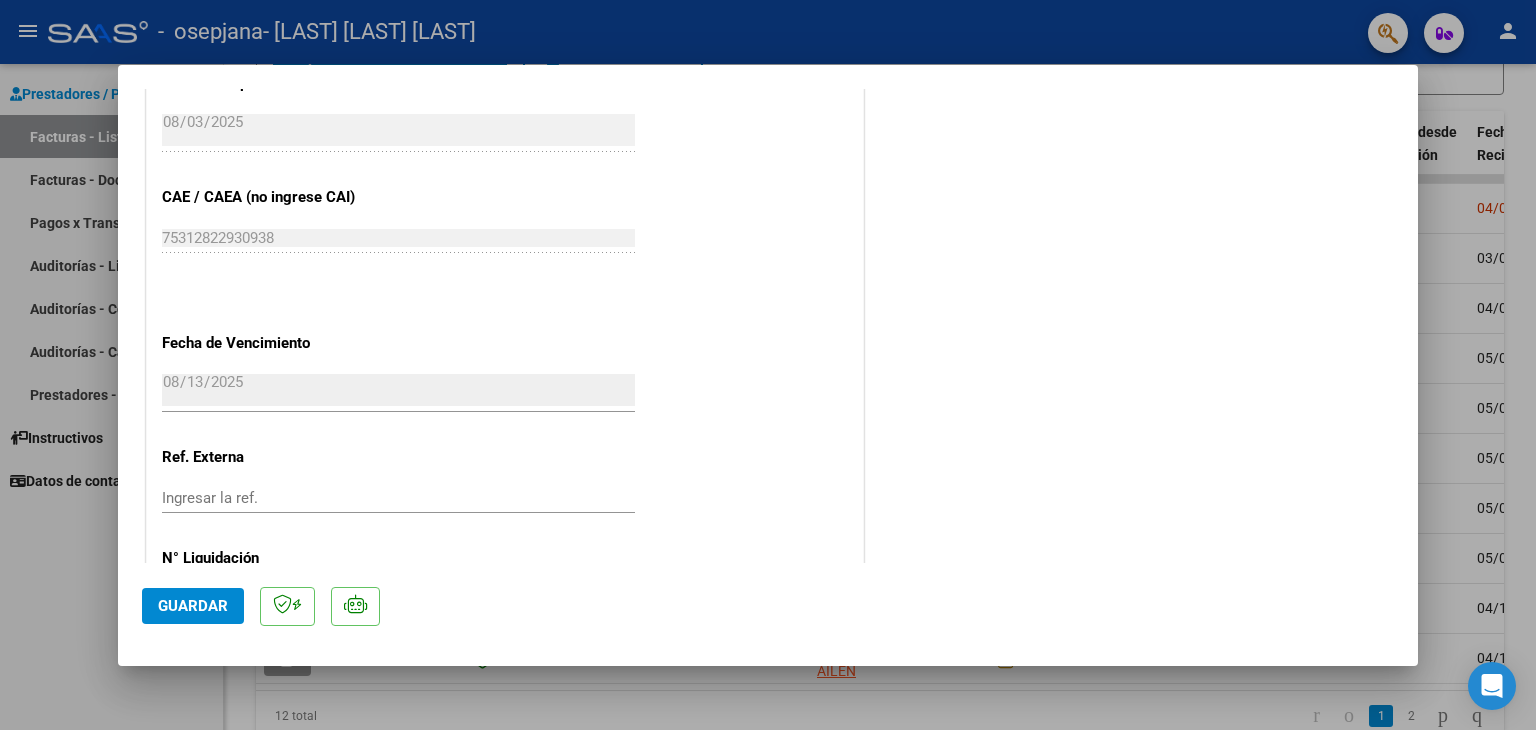 scroll, scrollTop: 1240, scrollLeft: 0, axis: vertical 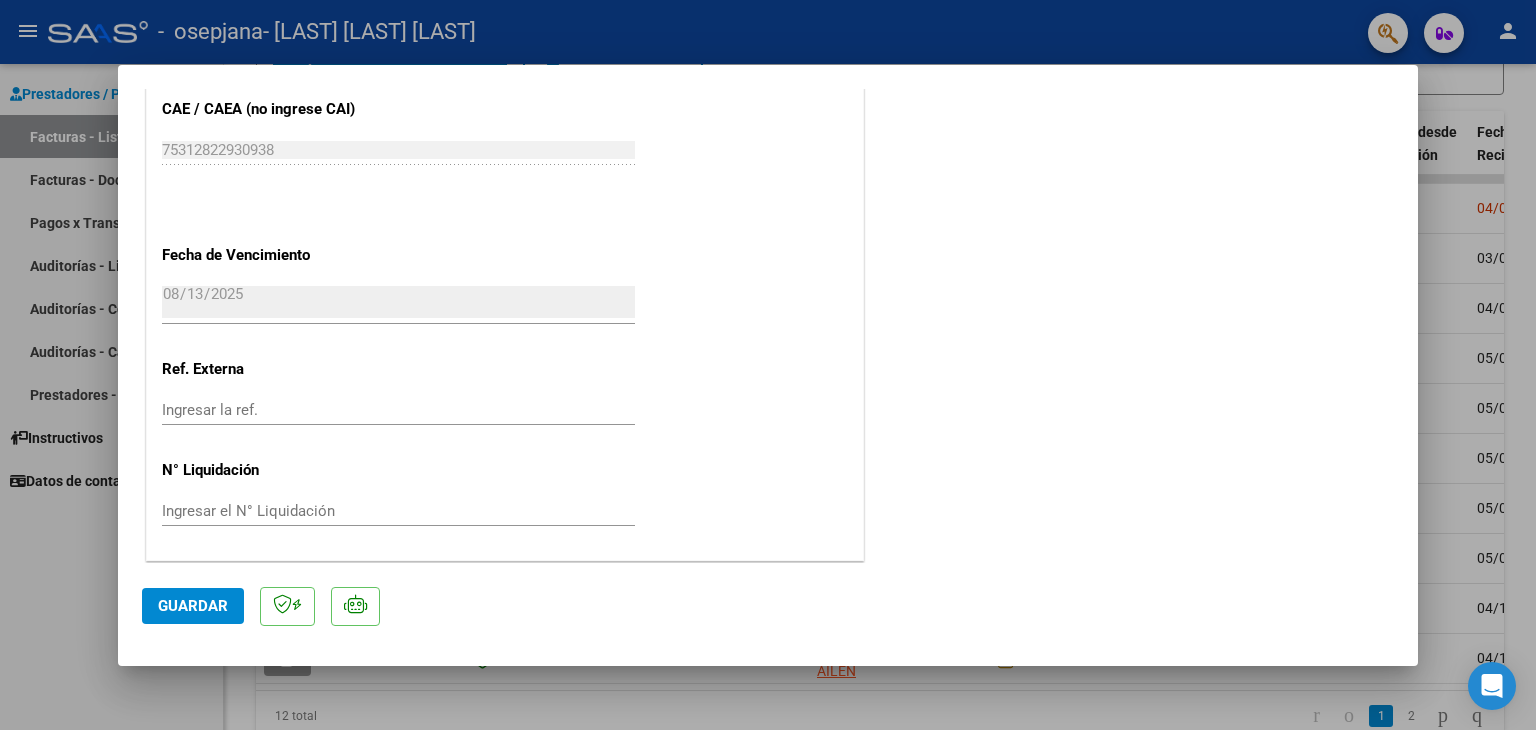 click on "Guardar" 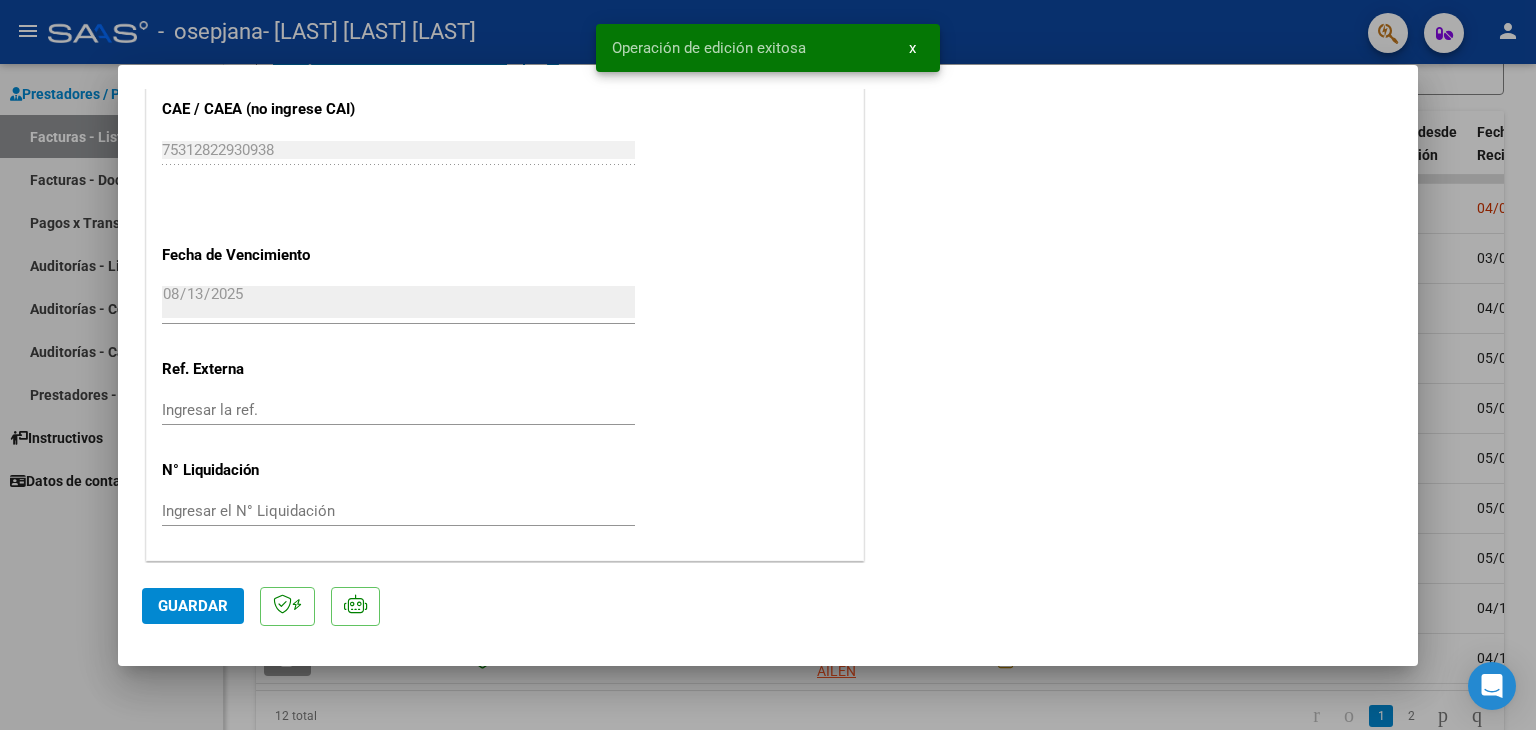click on "x" at bounding box center (912, 48) 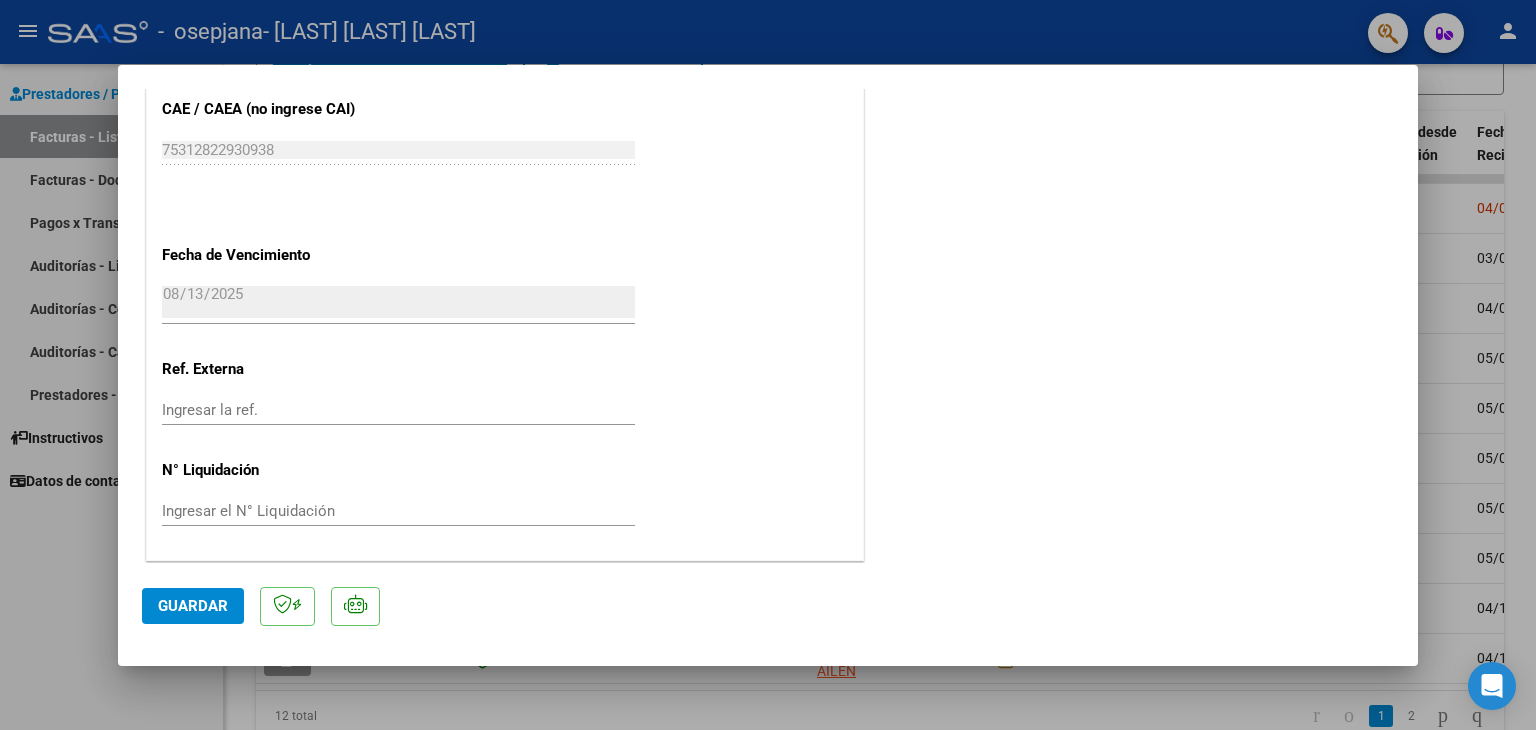click at bounding box center [768, 365] 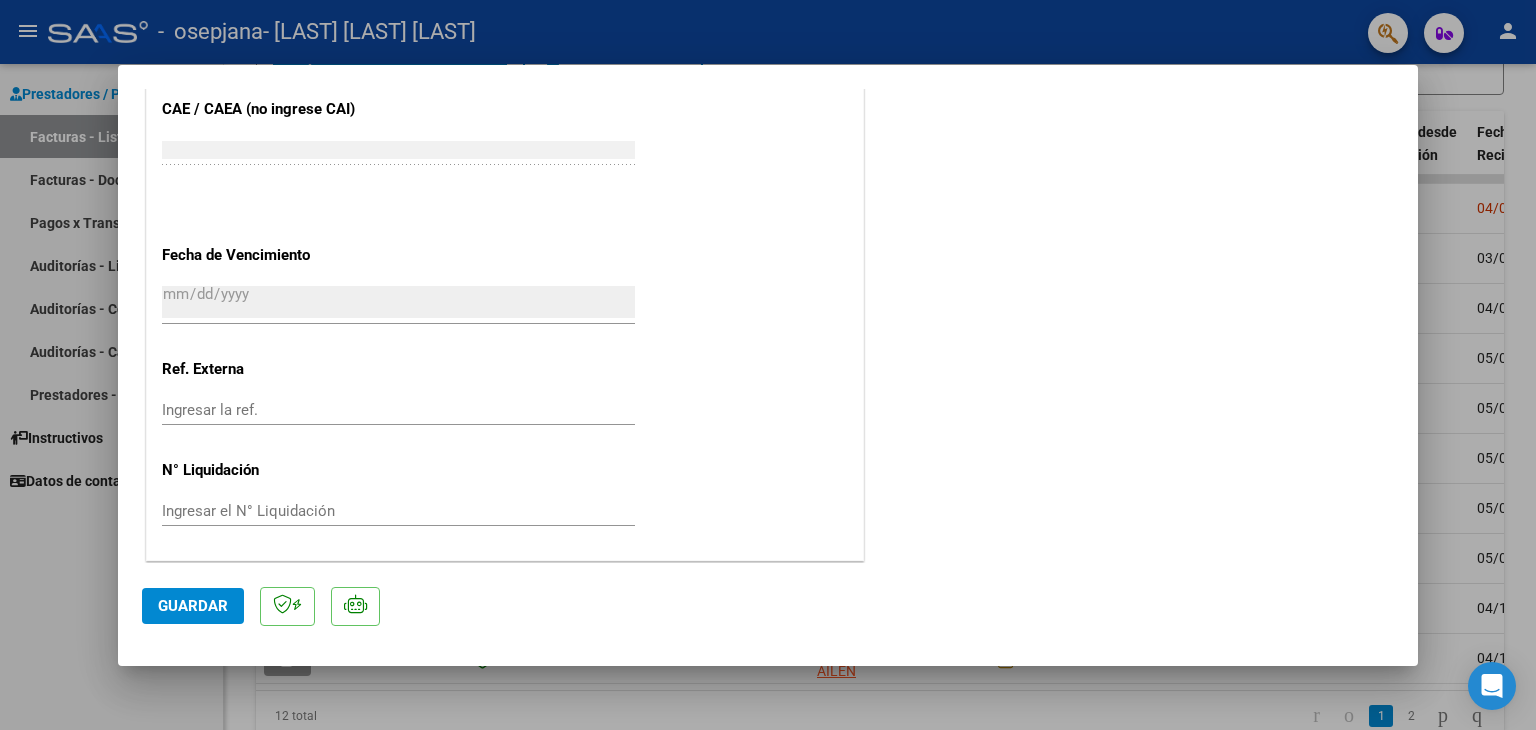 scroll, scrollTop: 1488, scrollLeft: 0, axis: vertical 